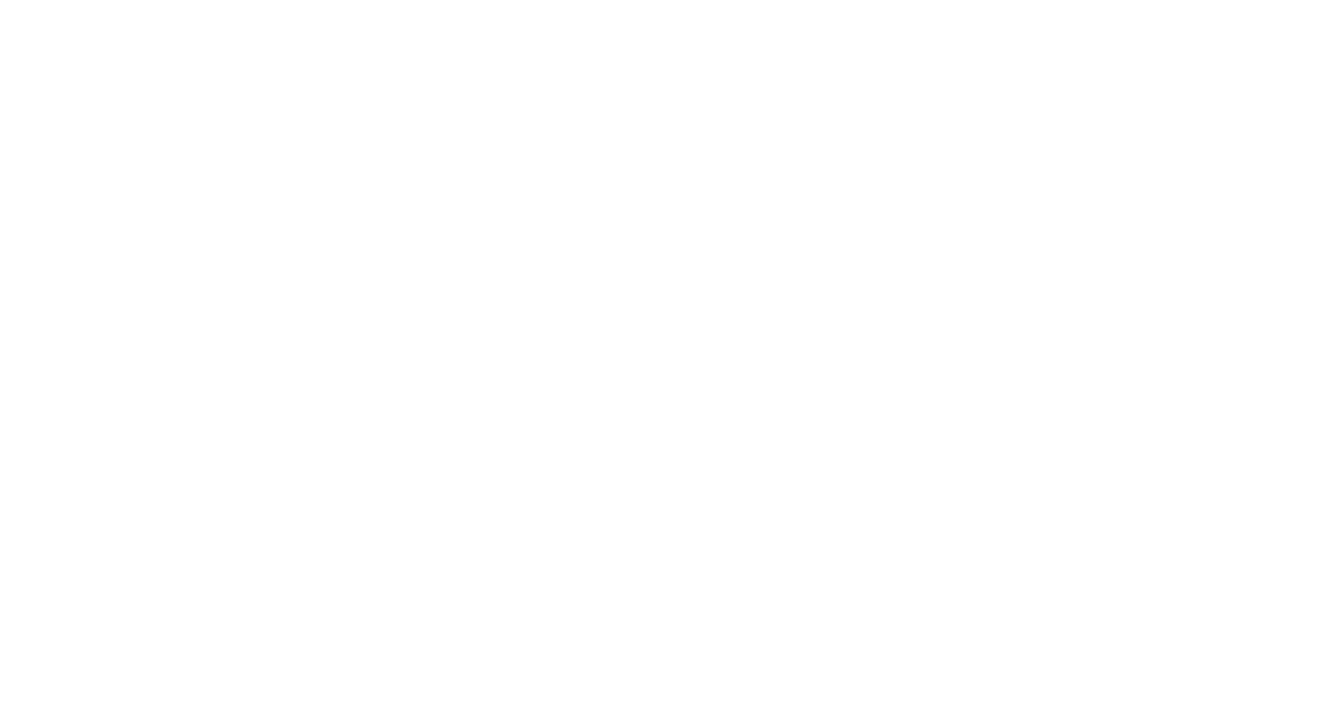 scroll, scrollTop: 0, scrollLeft: 0, axis: both 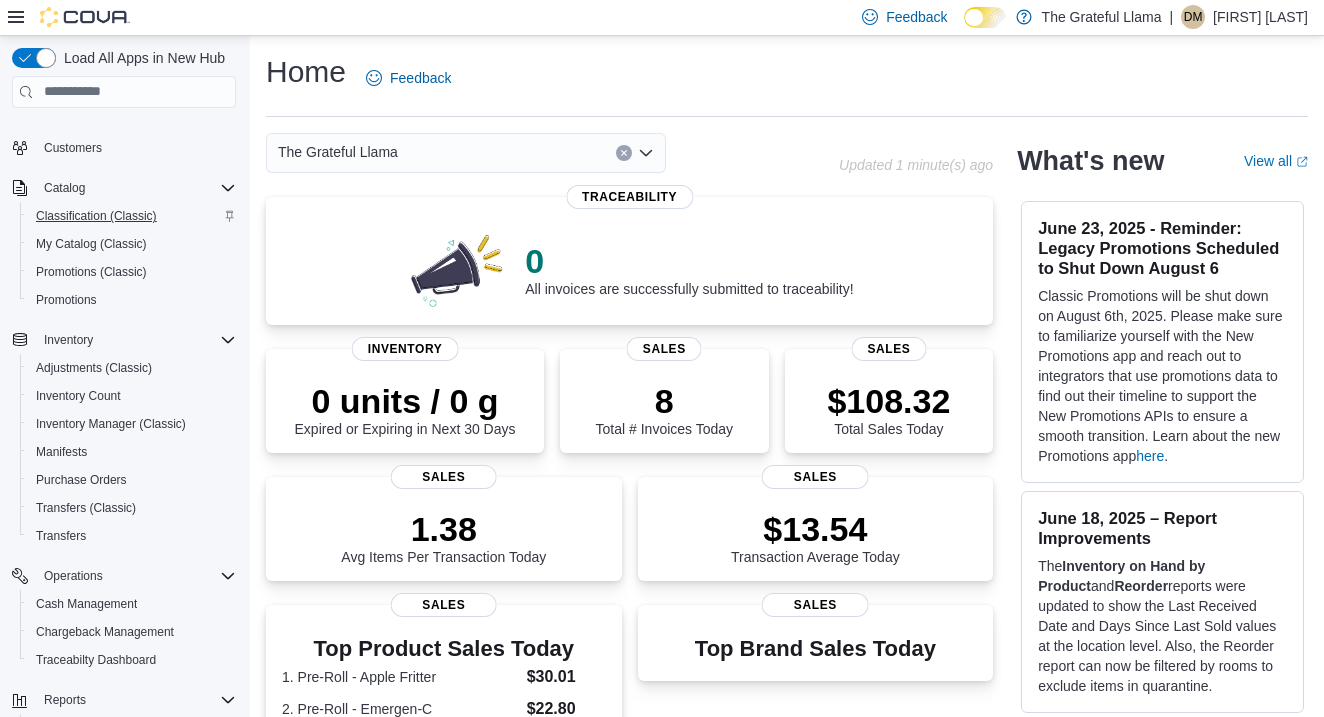 click on "Classification (Classic)" at bounding box center [96, 216] 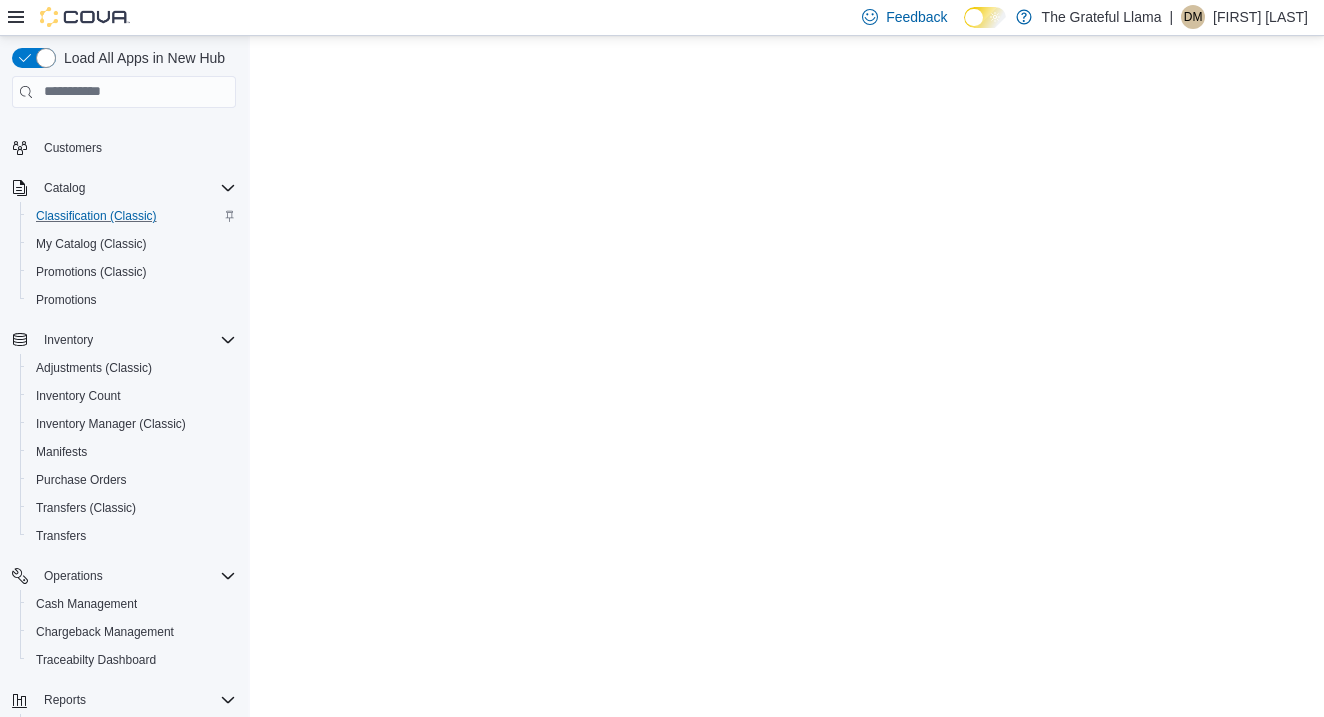 scroll, scrollTop: 0, scrollLeft: 0, axis: both 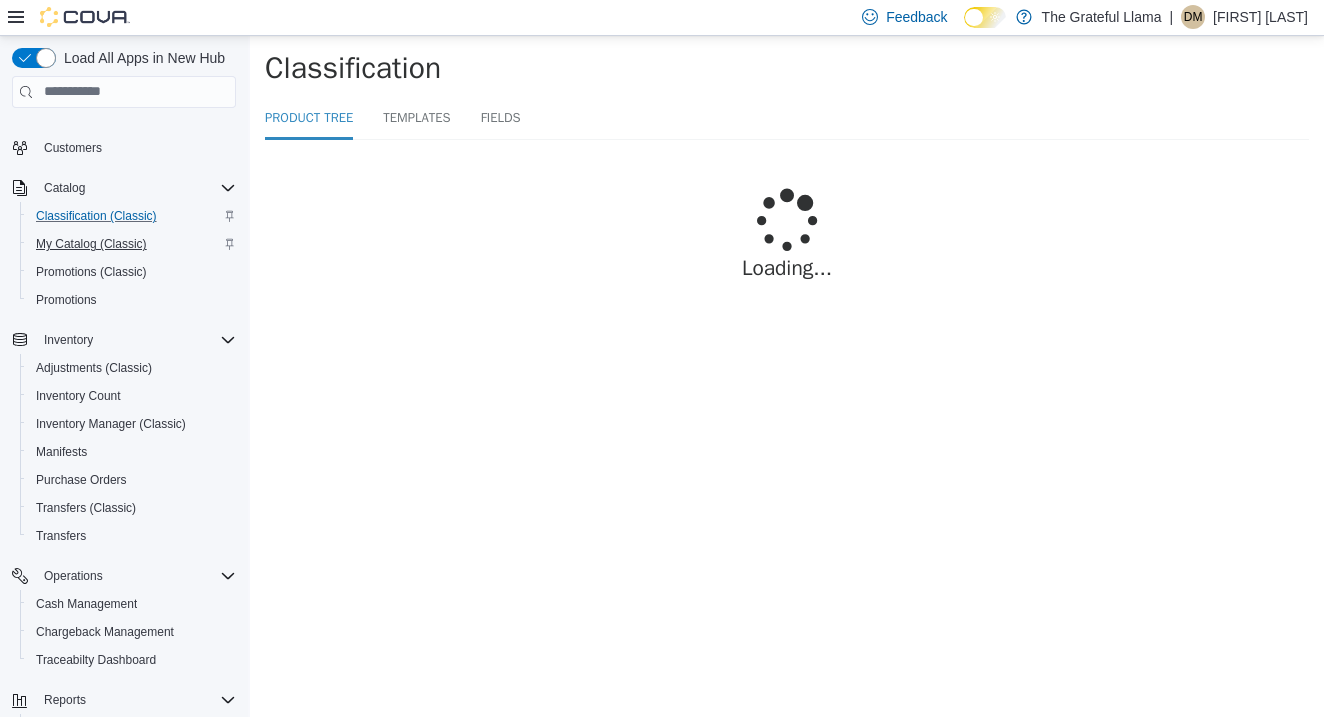 click on "My Catalog (Classic)" at bounding box center (91, 244) 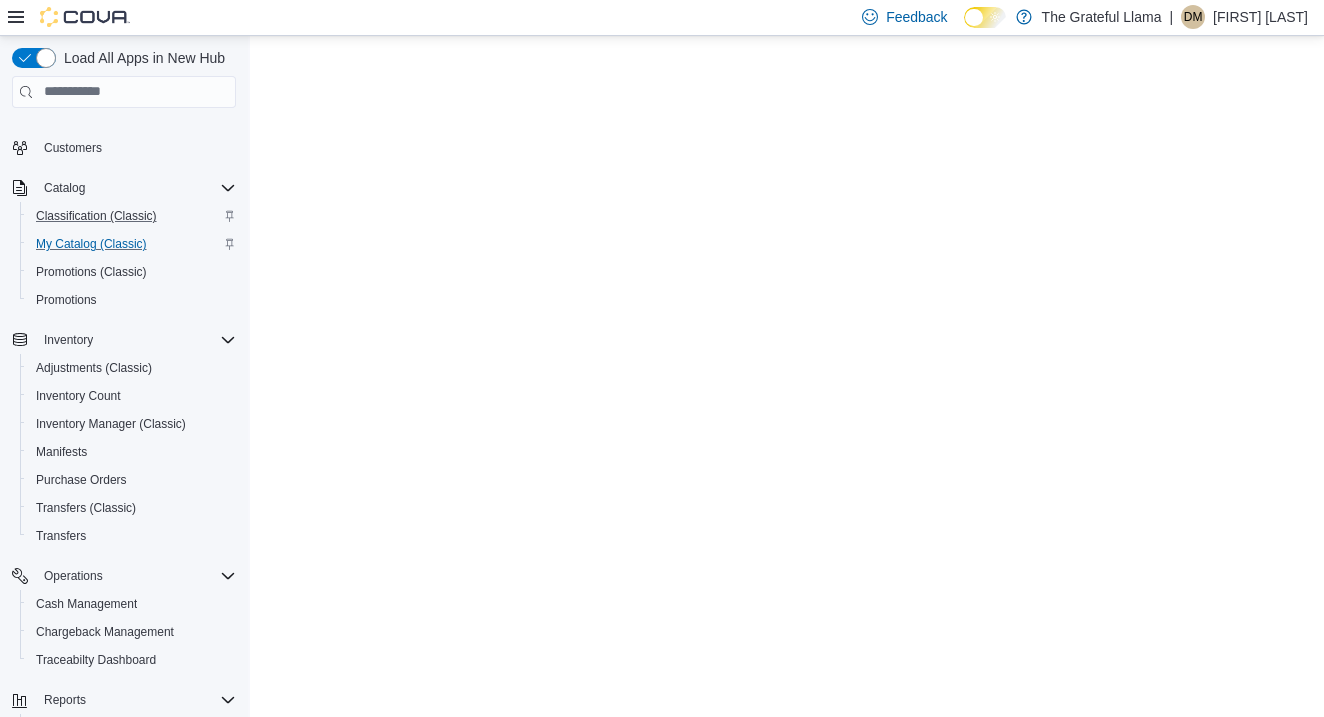 scroll, scrollTop: 0, scrollLeft: 0, axis: both 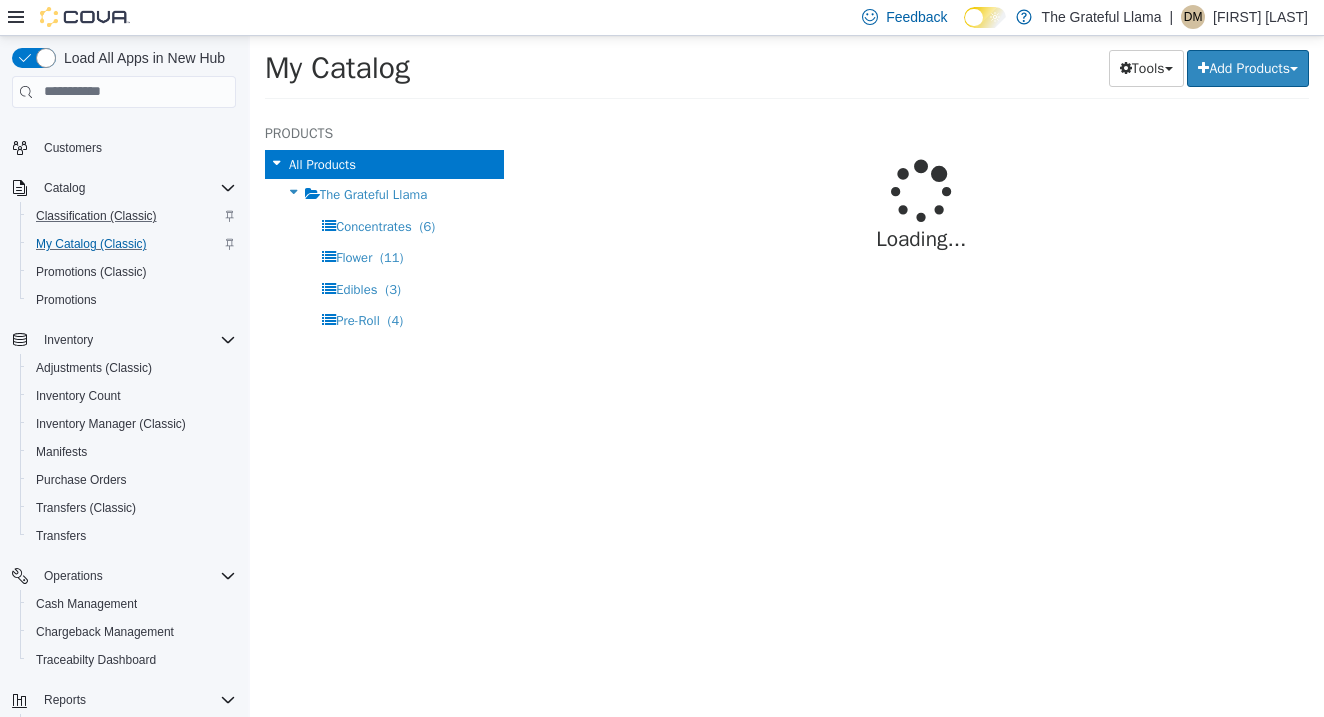 select on "**********" 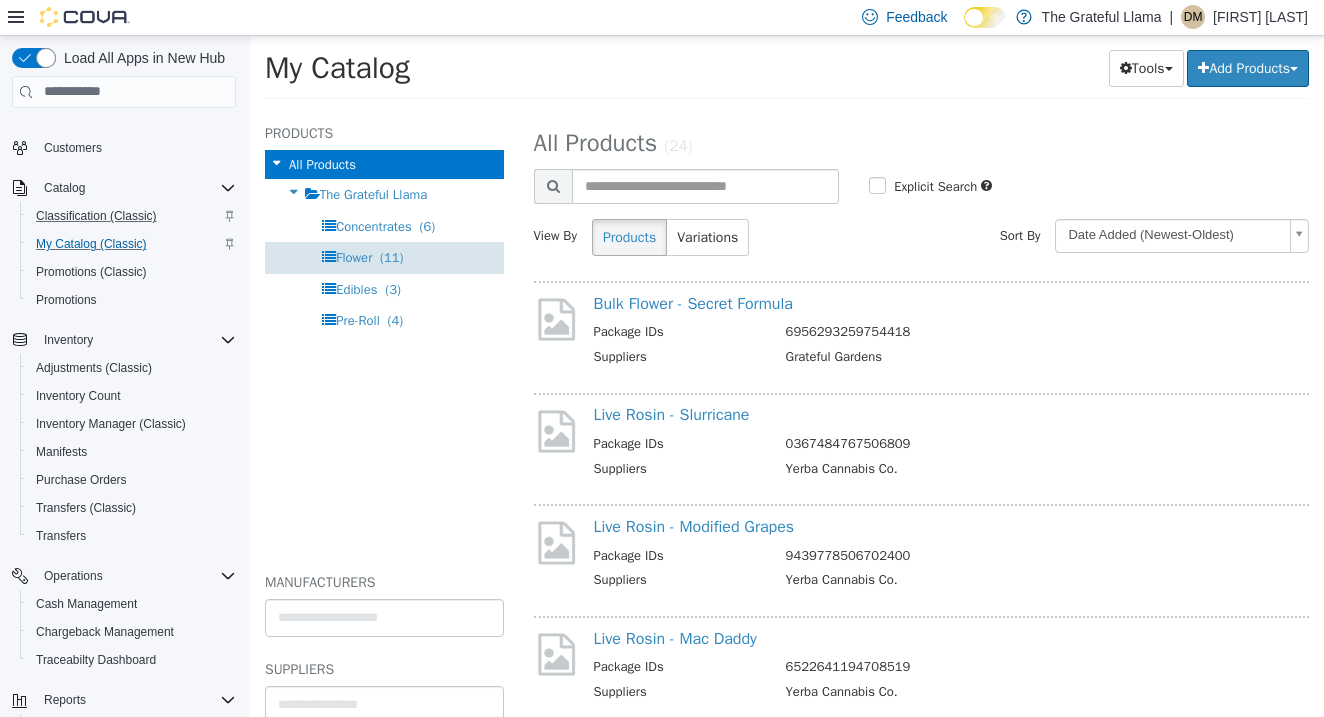 click on "(11)" at bounding box center (391, 256) 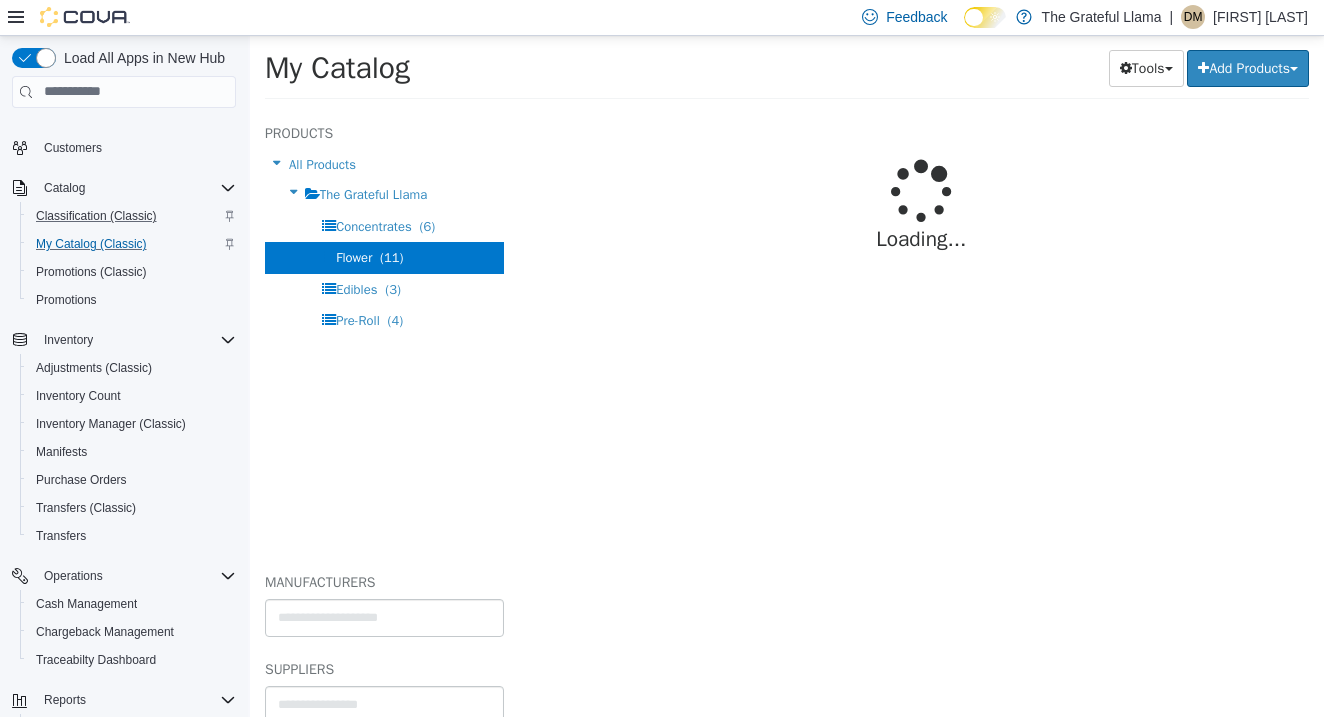 select on "**********" 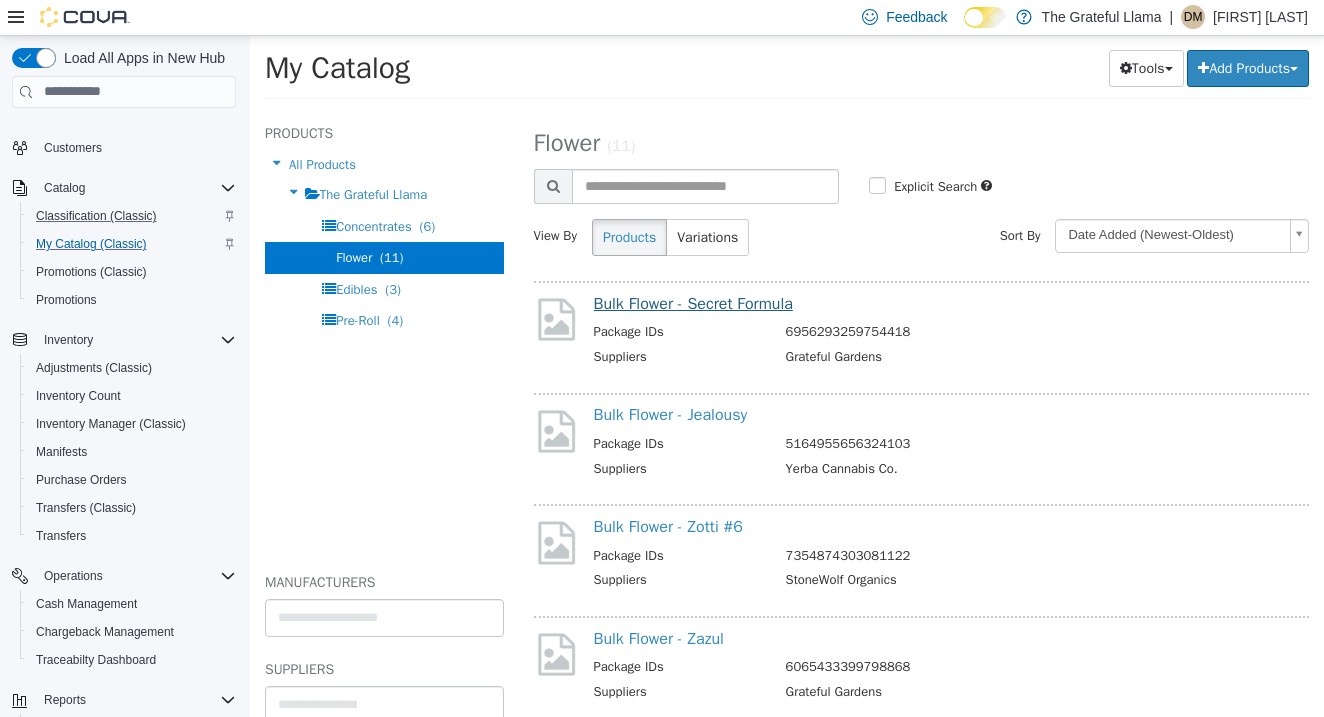 click on "Bulk Flower - Secret Formula" at bounding box center [693, 303] 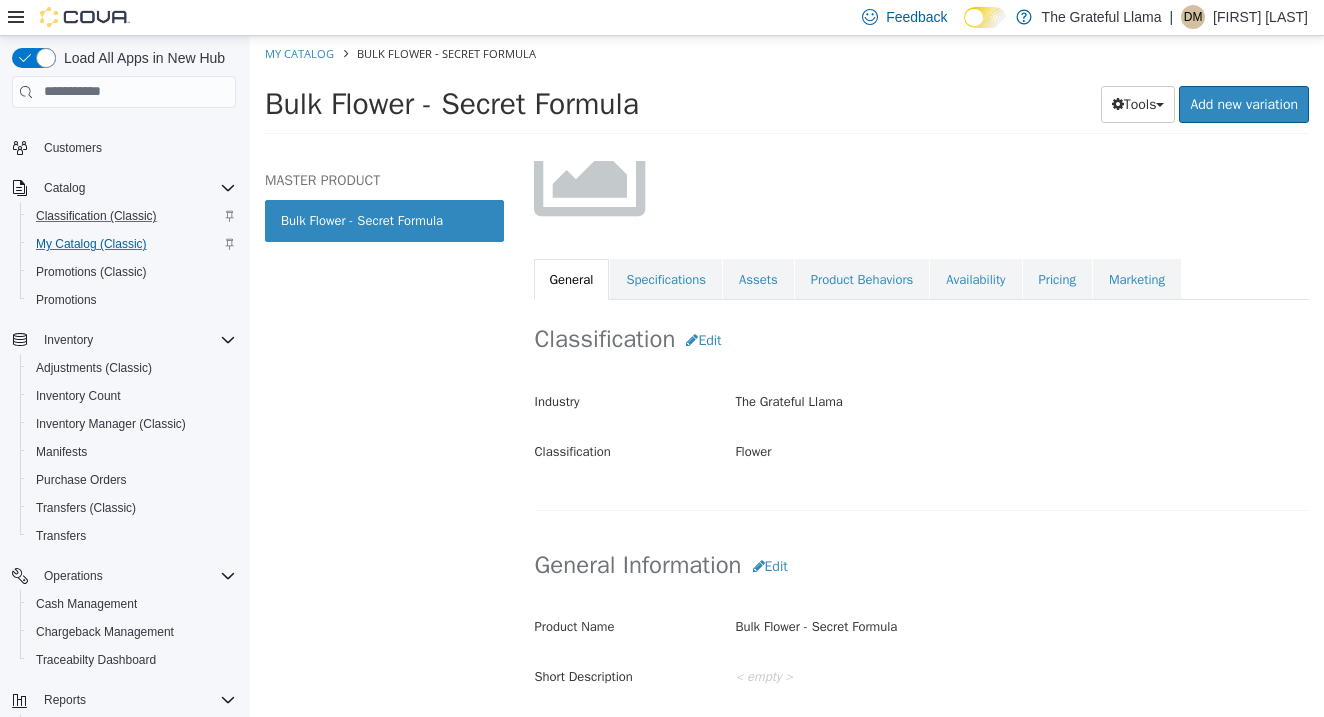scroll, scrollTop: 192, scrollLeft: 0, axis: vertical 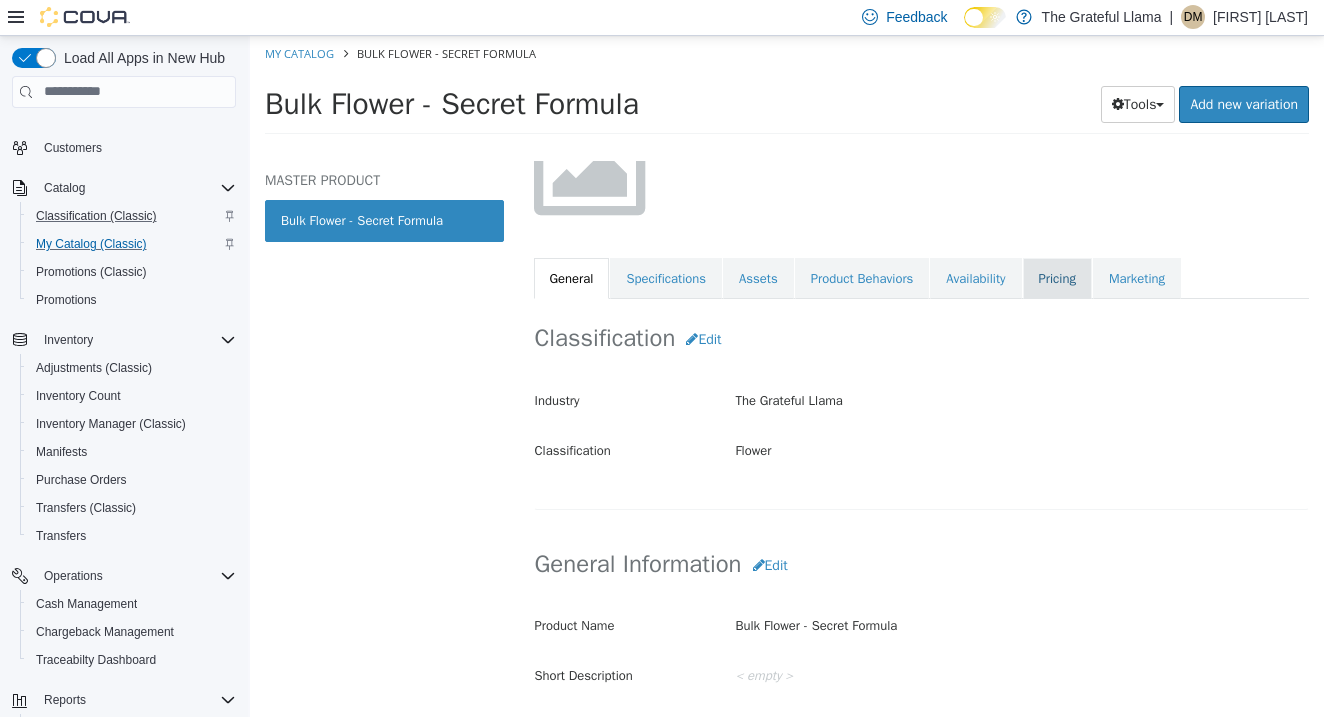 click on "Pricing" at bounding box center [1057, 278] 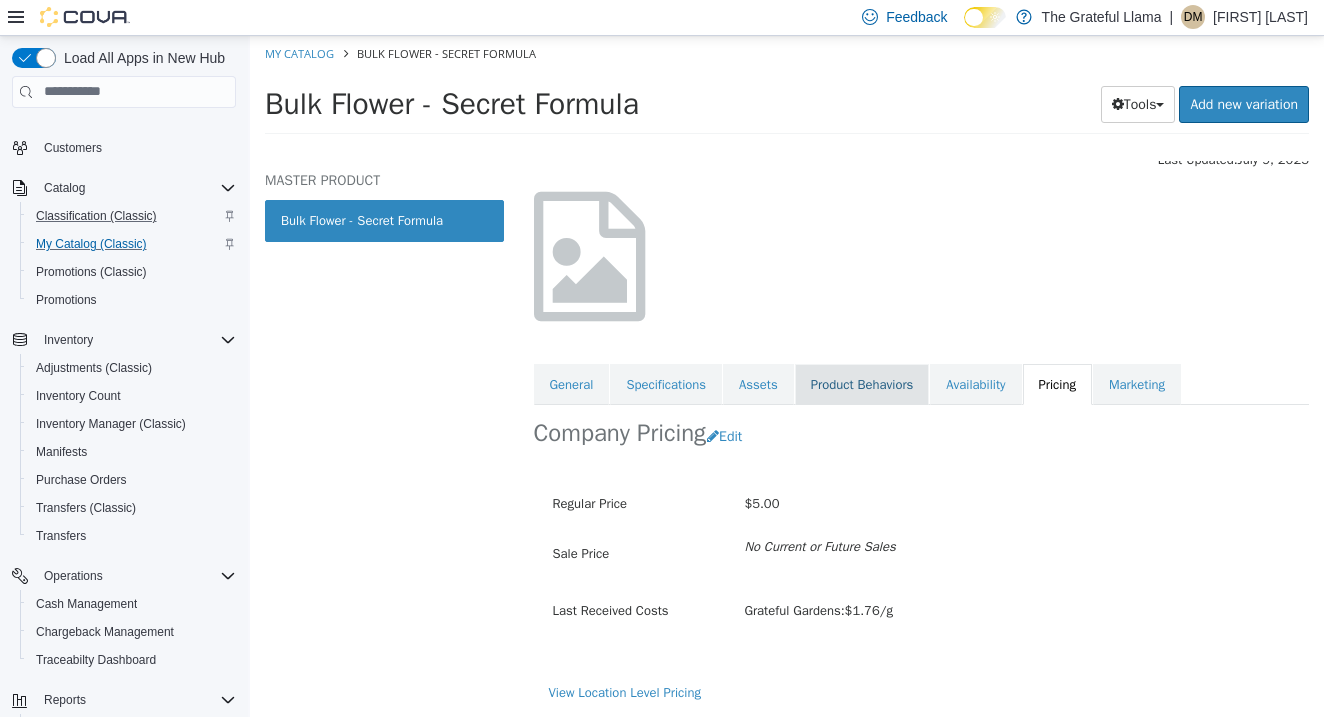 scroll, scrollTop: 110, scrollLeft: 0, axis: vertical 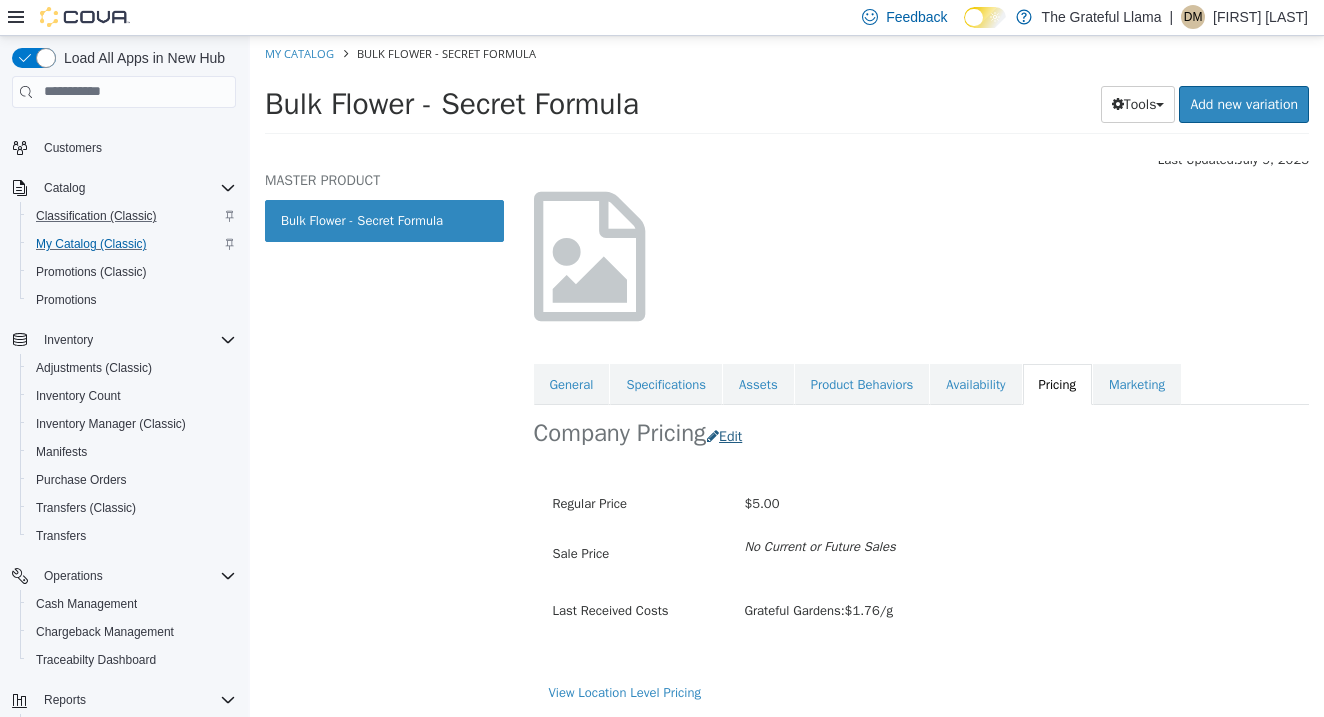 click on "Edit" at bounding box center (729, 435) 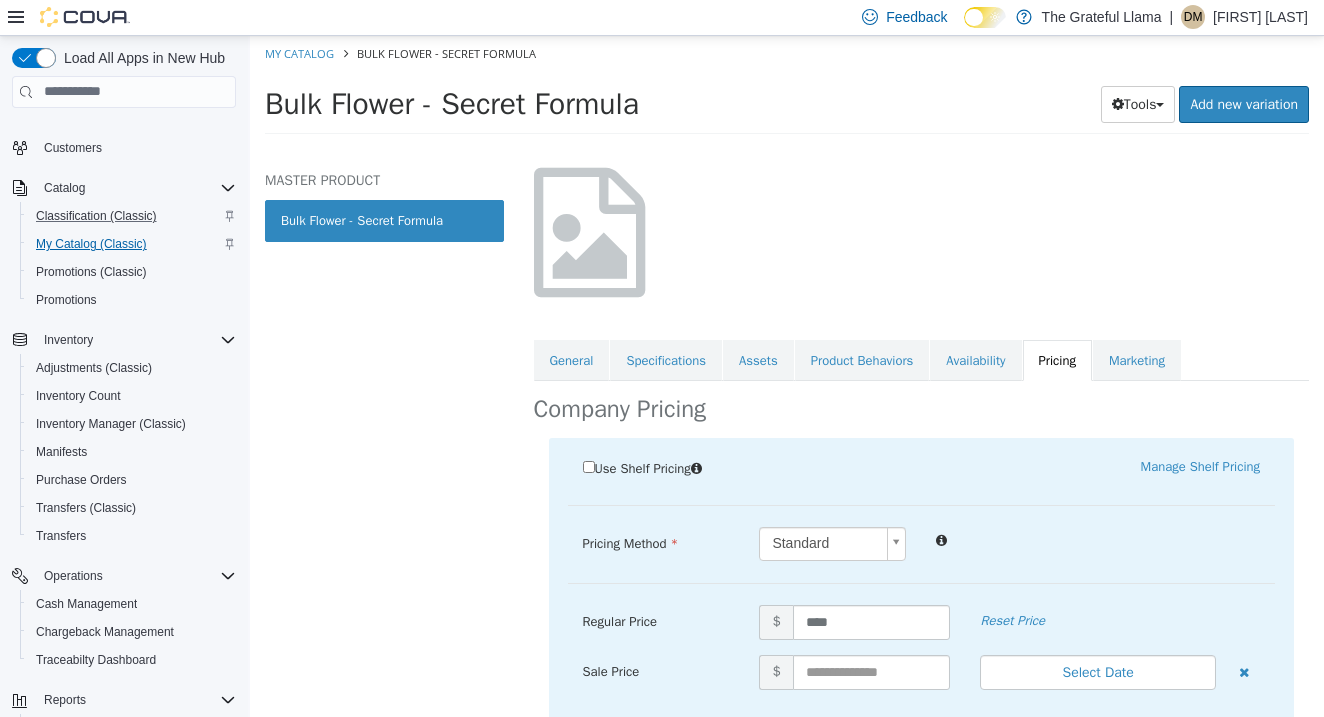 click on "My Catalog (Classic)" at bounding box center (91, 244) 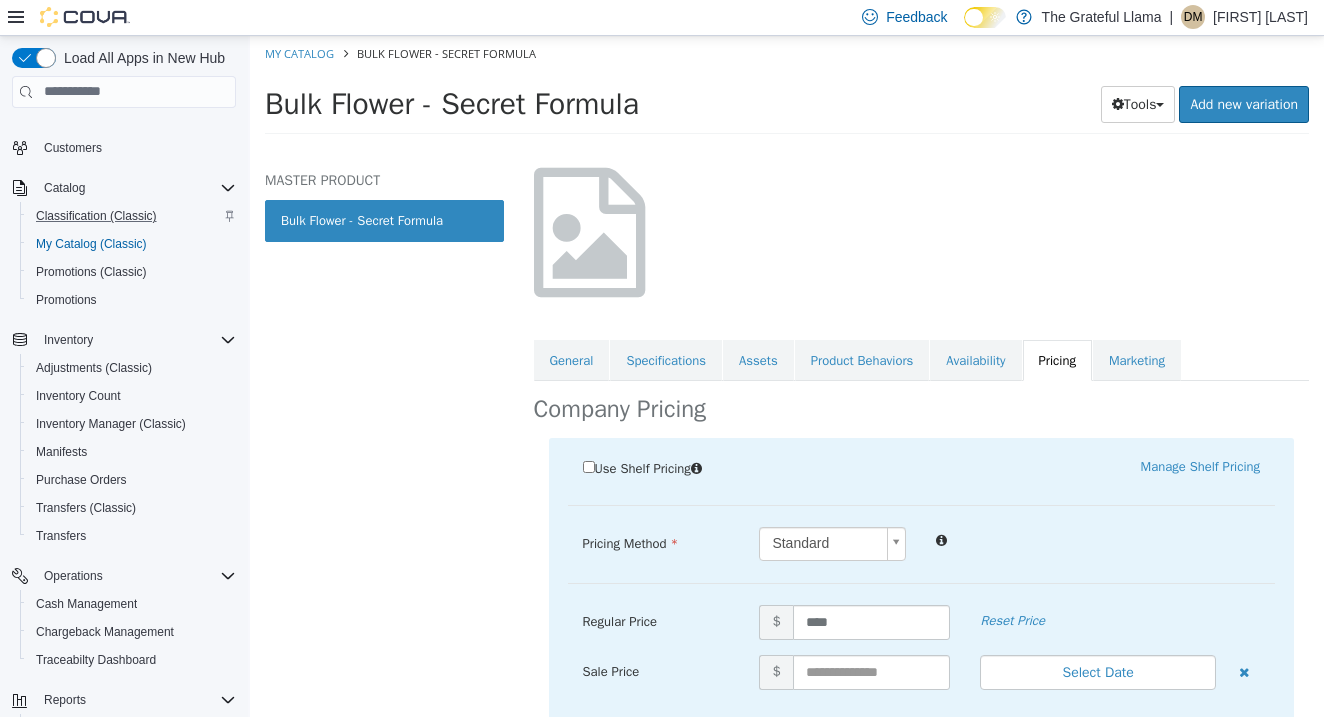 click on "Bulk Flower - Secret Formula" at bounding box center [384, 220] 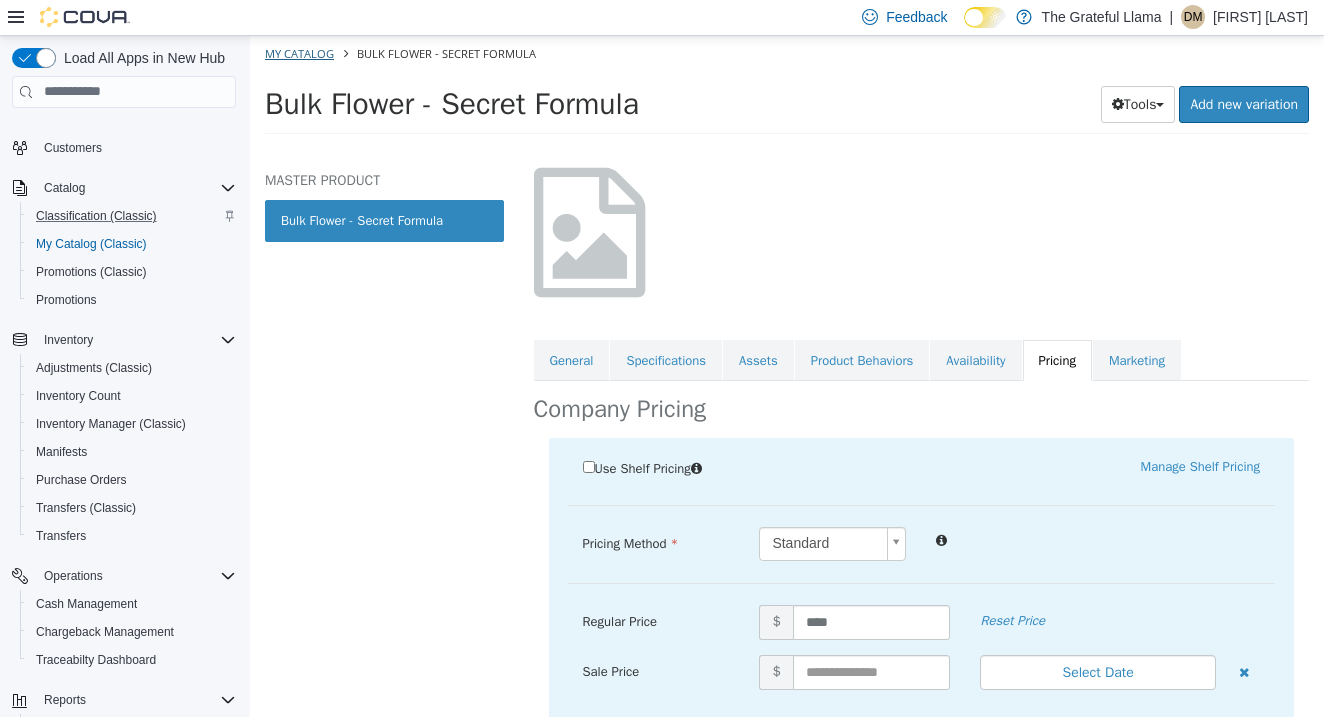 click on "My Catalog" at bounding box center [299, 52] 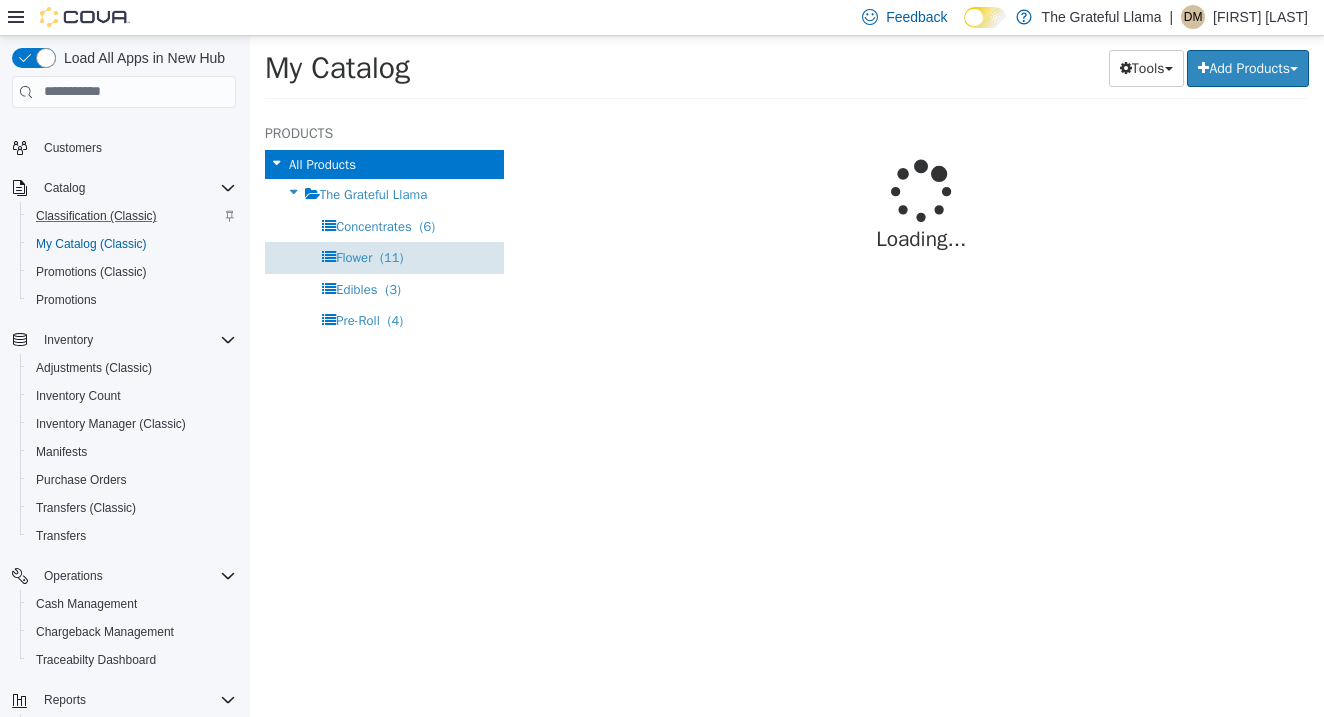 select on "**********" 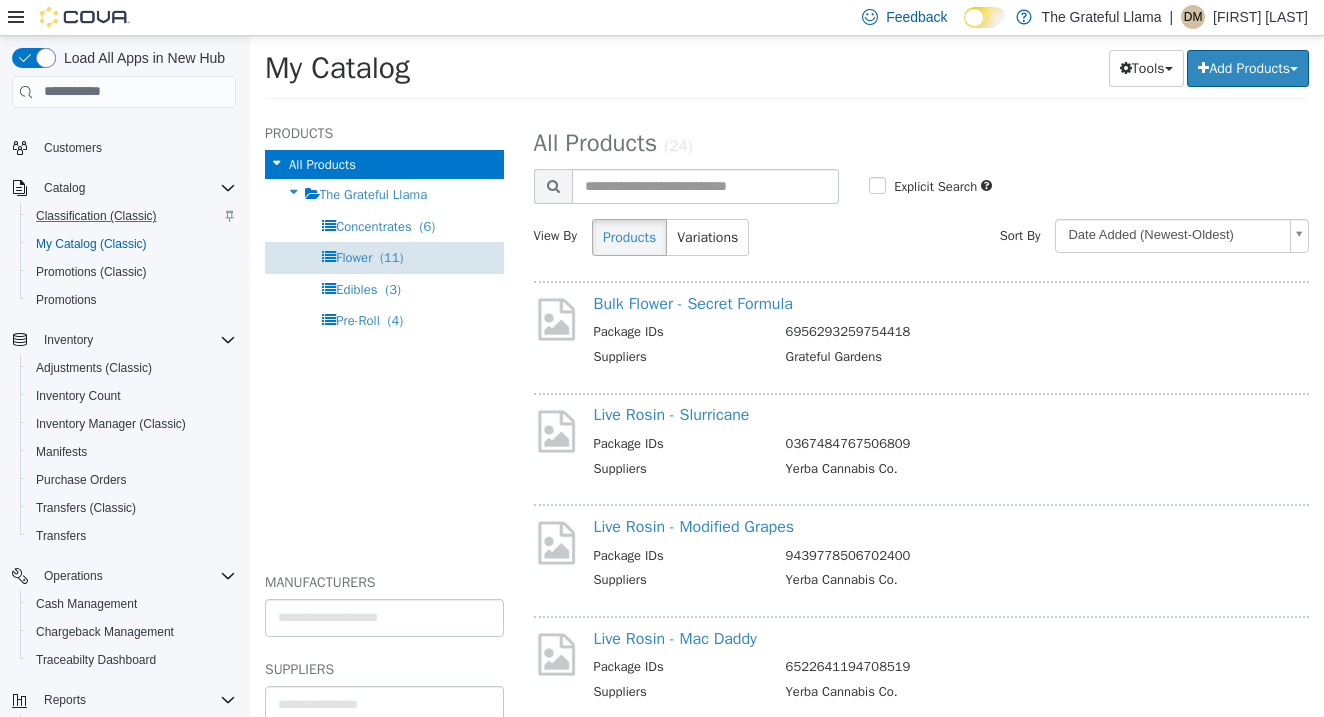 click on "(11)" at bounding box center [391, 256] 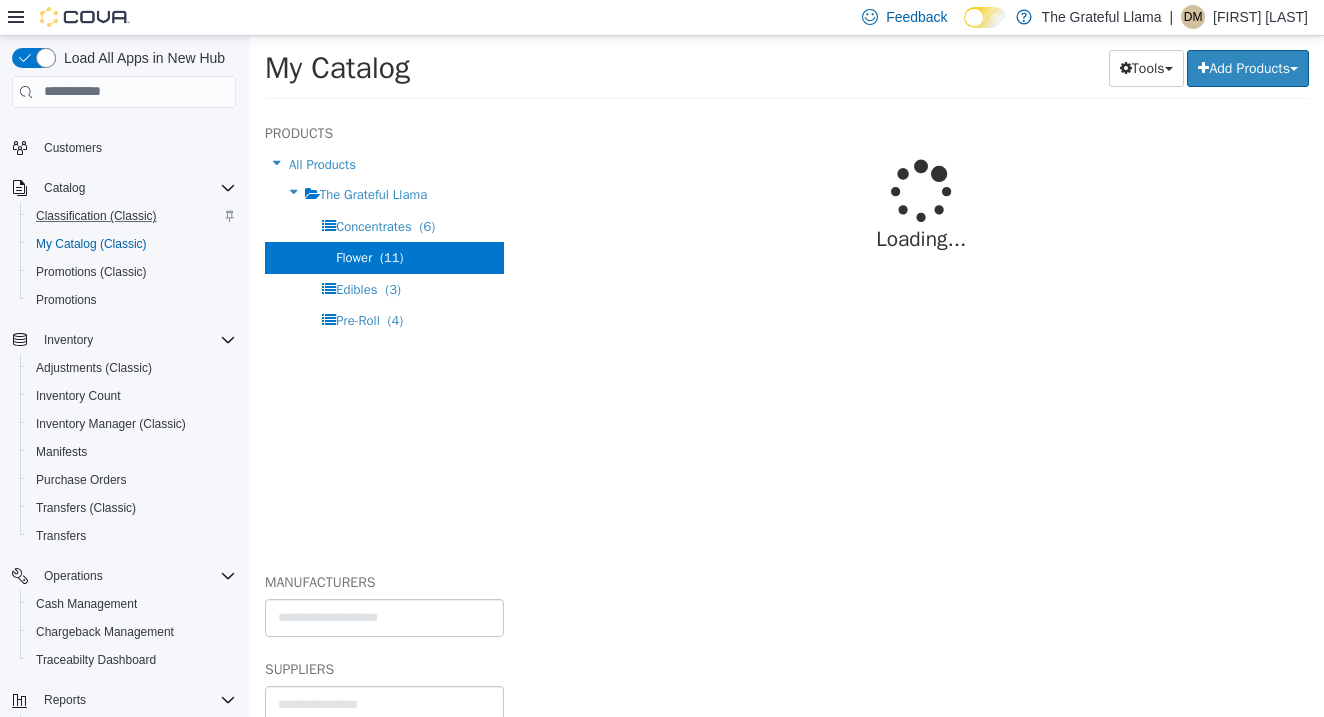 select on "**********" 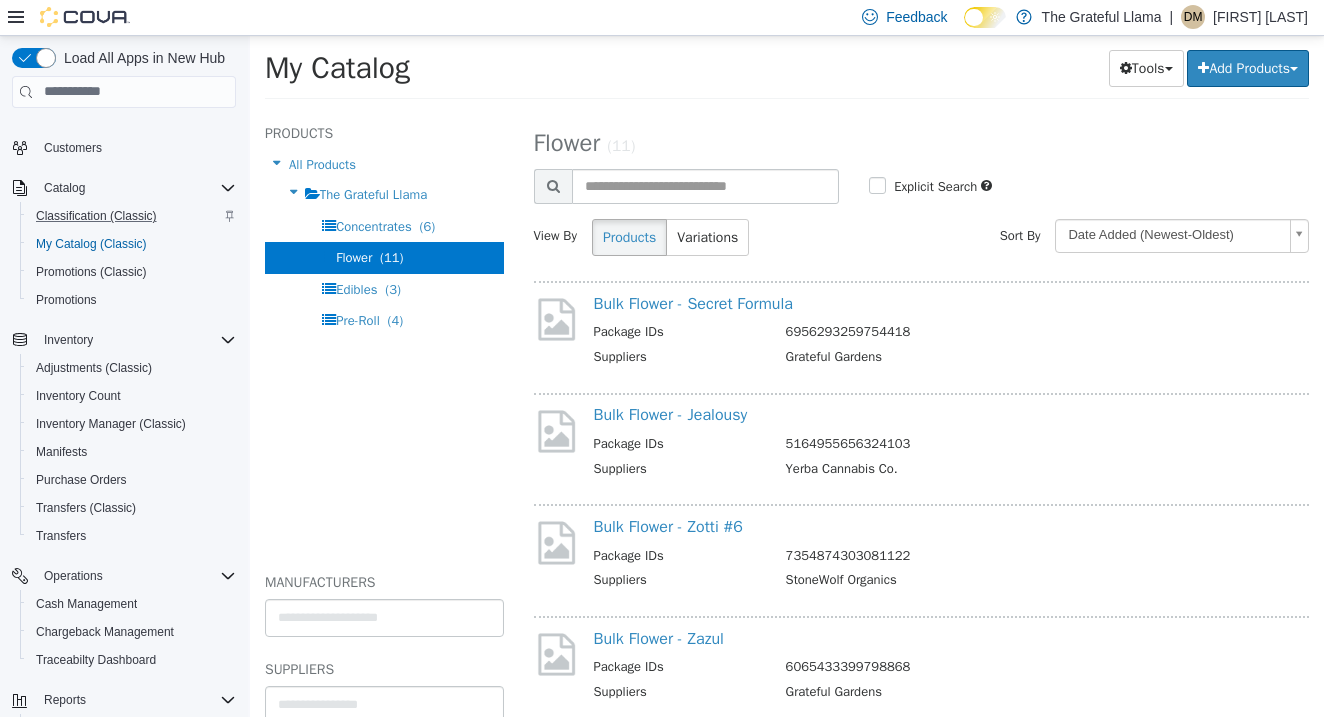 click on "Bulk Flower - Secret Formula" at bounding box center (948, 303) 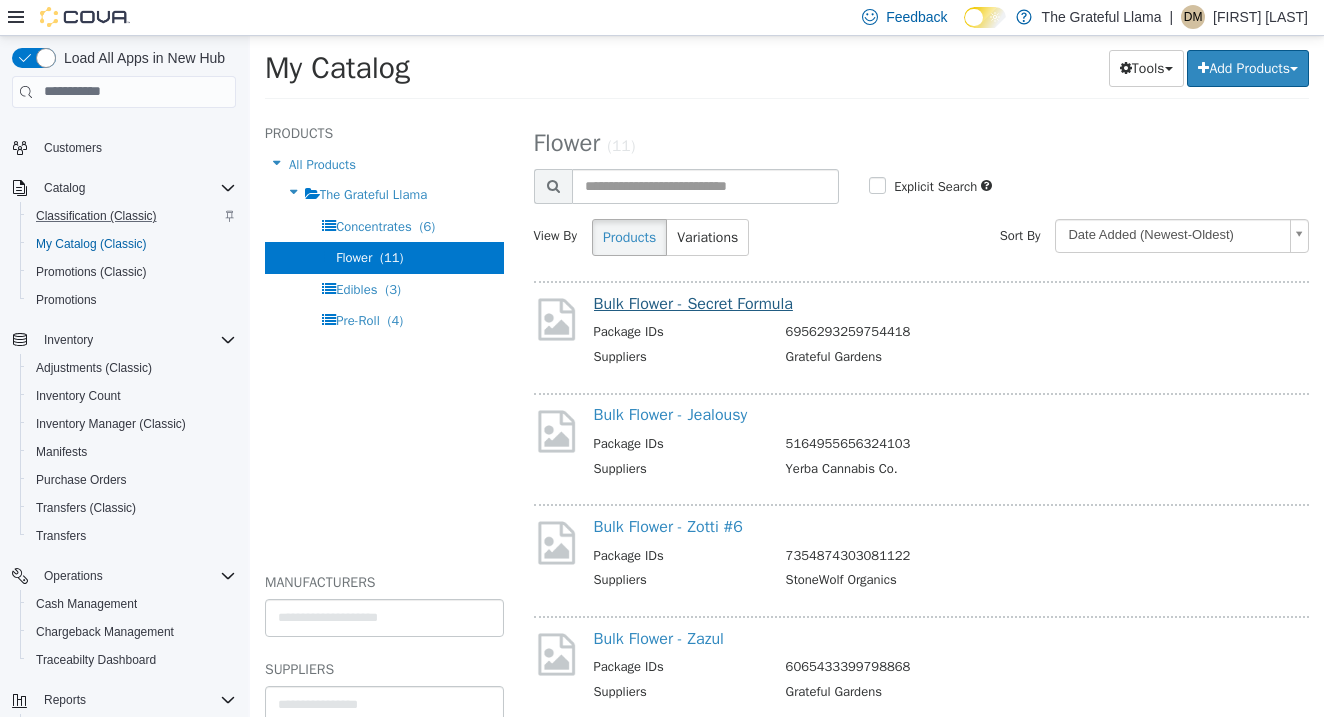 click on "Bulk Flower - Secret Formula" at bounding box center [693, 303] 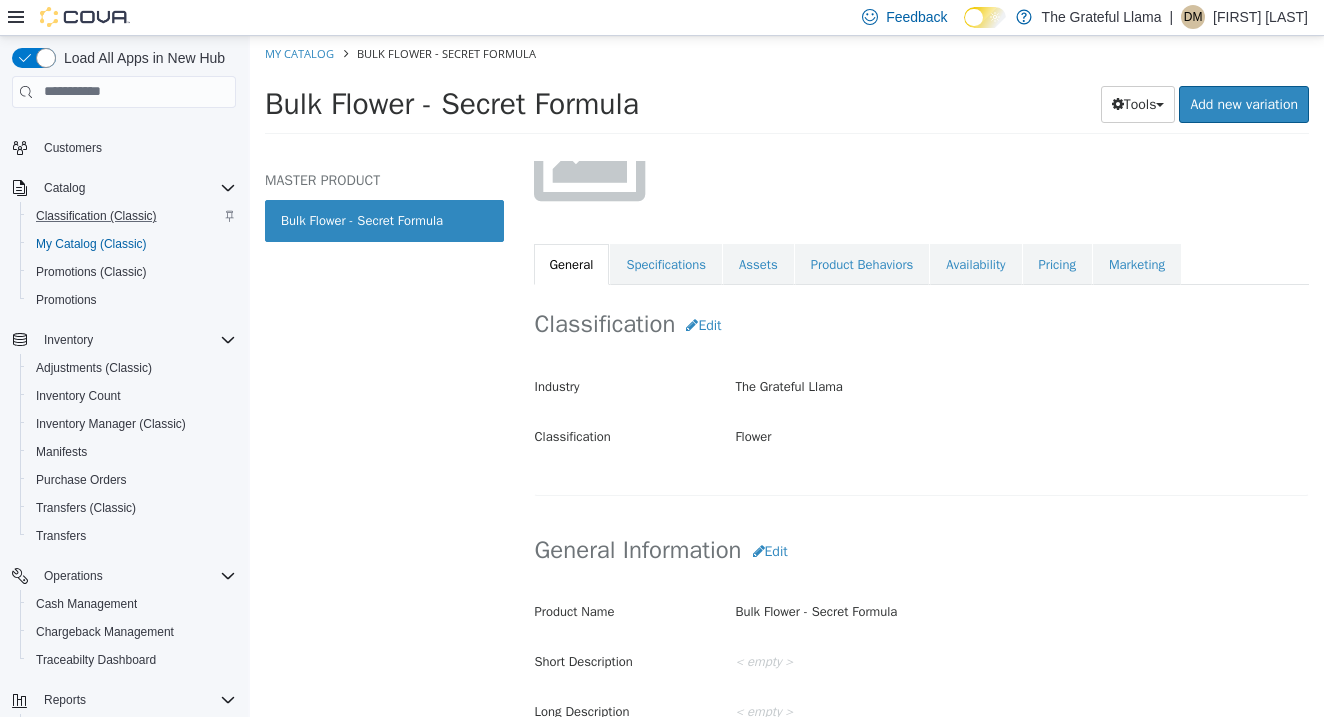 scroll, scrollTop: 205, scrollLeft: 0, axis: vertical 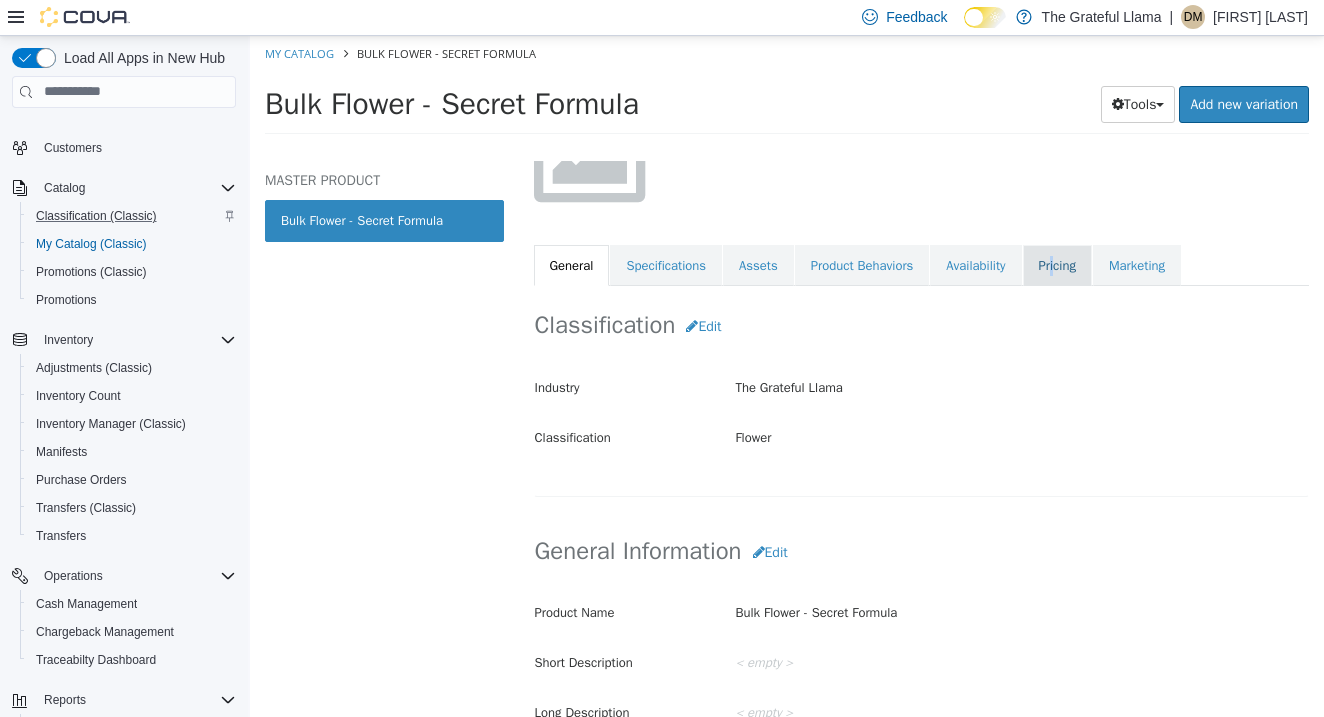 click on "Pricing" at bounding box center (1057, 265) 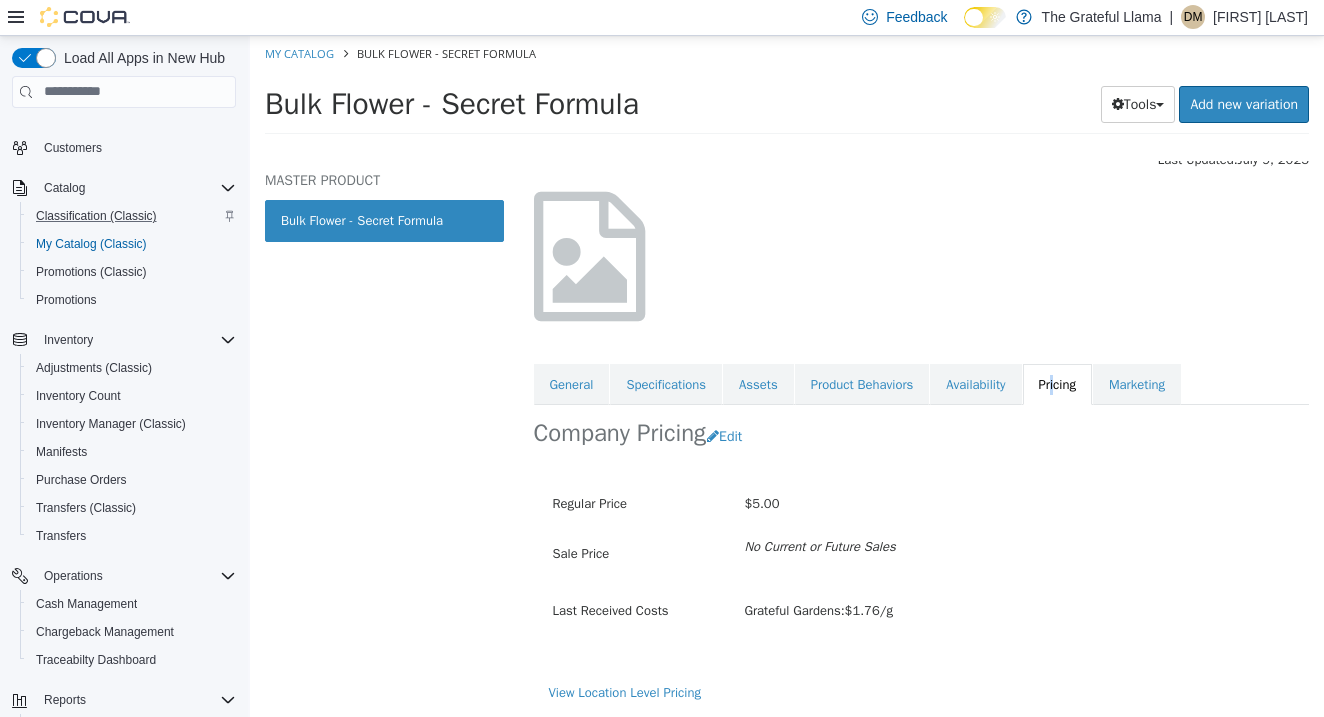 scroll, scrollTop: 110, scrollLeft: 0, axis: vertical 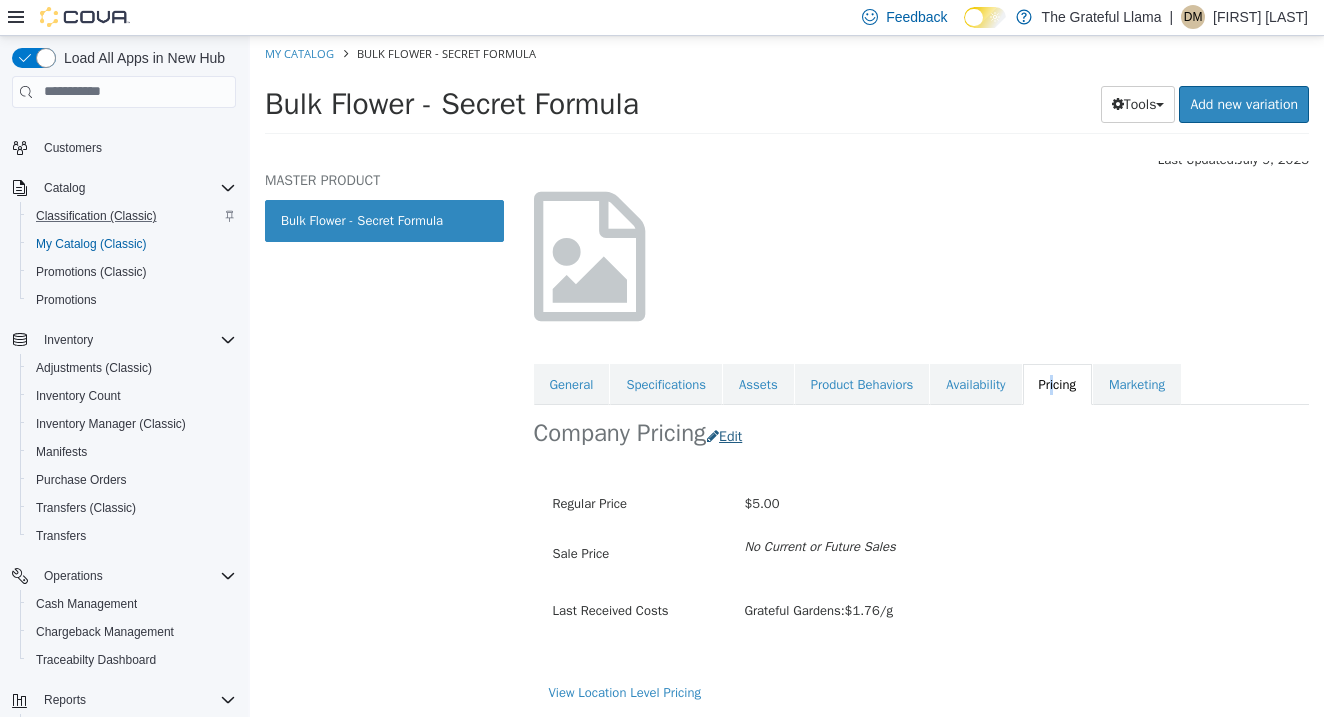 click on "Edit" at bounding box center [729, 435] 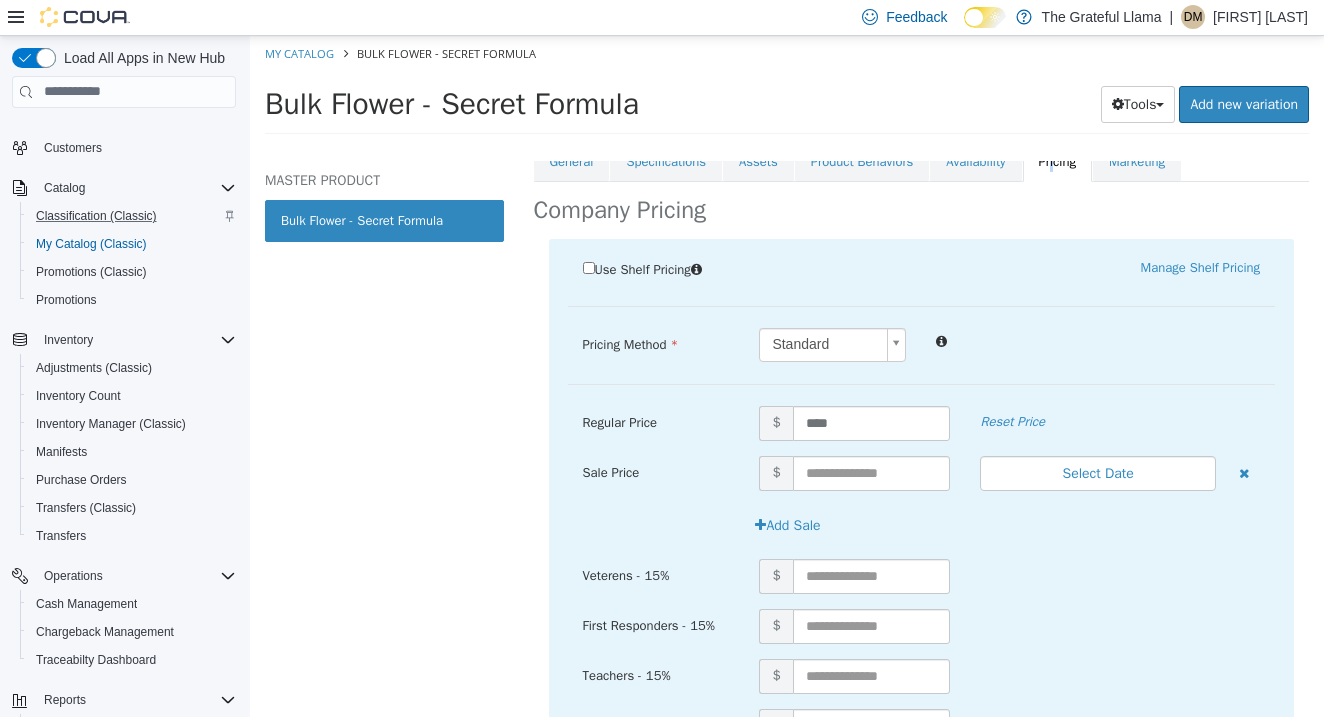 scroll, scrollTop: 310, scrollLeft: 0, axis: vertical 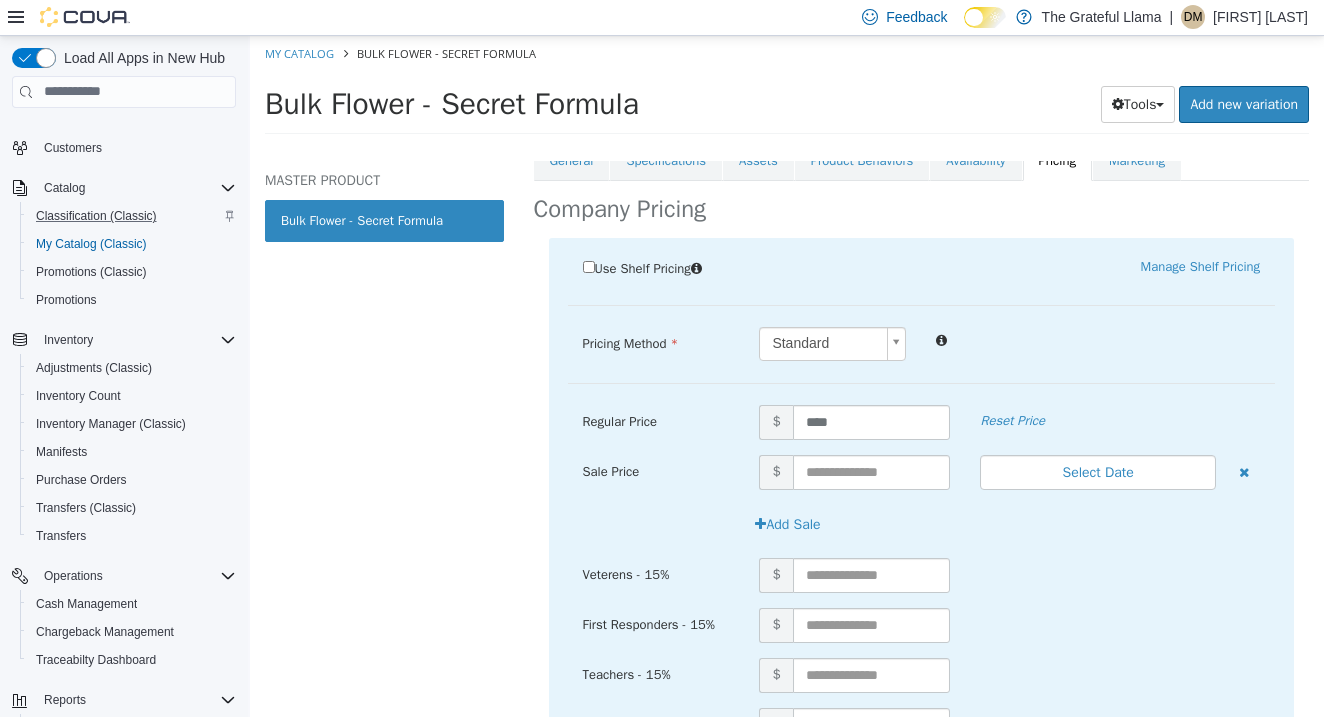click on "Saving Bulk Changes...
×
My Catalog
Bulk Flower - Secret Formula
Bulk Flower - Secret Formula
Tools
Clone Print Labels   Add new variation
MASTER PRODUCT
Bulk Flower - Secret Formula
Flower
Bulk Flower - Secret Formula
[Master Product] Active  CATALOG SKU - 724ER1K8     English - US                             Last Updated:  [DATE]
General Specifications Assets Product Behaviors Availability Pricing
Marketing Company Pricing
Use Shelf Pricing    Manage Shelf Pricing Shelf Price     Select a Shelf Price                             Shelf Price is required Pricing Method     Standard                             * Regular Price $ **** Reset Price Sale Price $ Select Date     (UTC-6) [CITY]                                Add Sale Veterens - 15% $ First Responders - 15% $ Teachers - 15% $ Employee - 20% $ Cancel Save View Location Level Pricing" at bounding box center [787, 90] 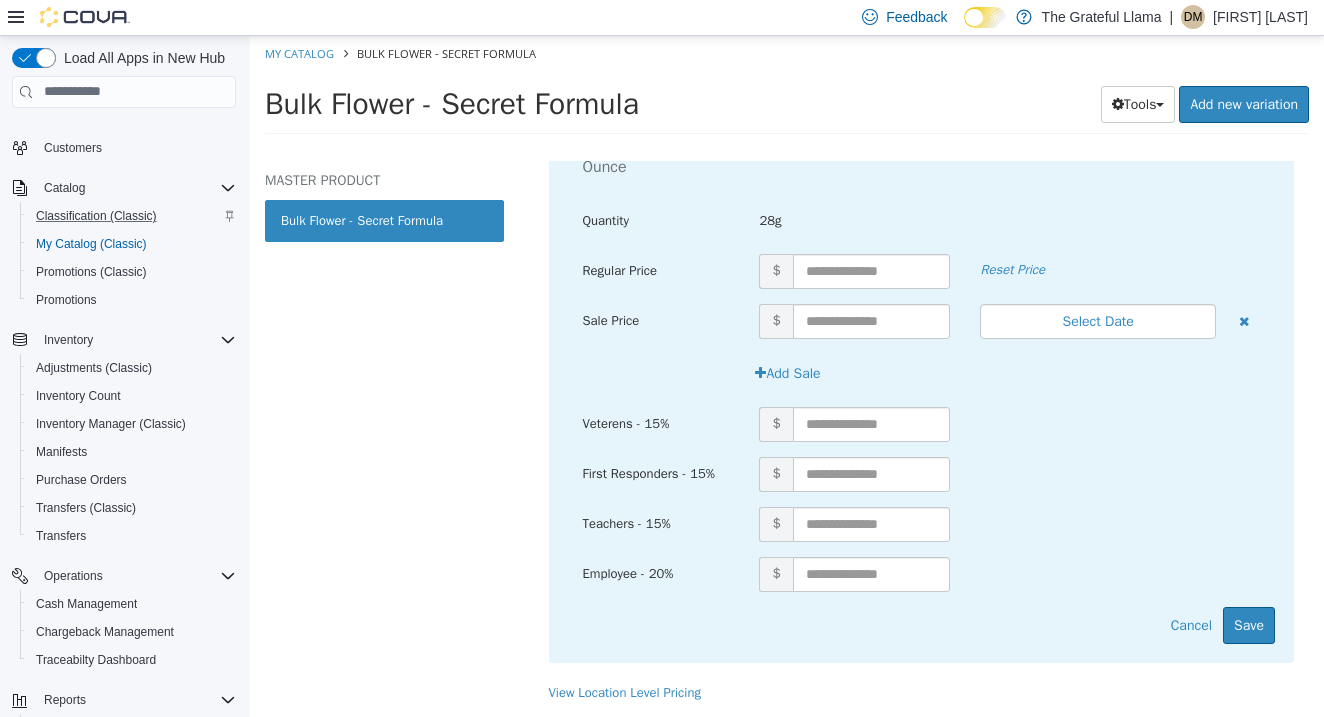scroll, scrollTop: 1069, scrollLeft: 0, axis: vertical 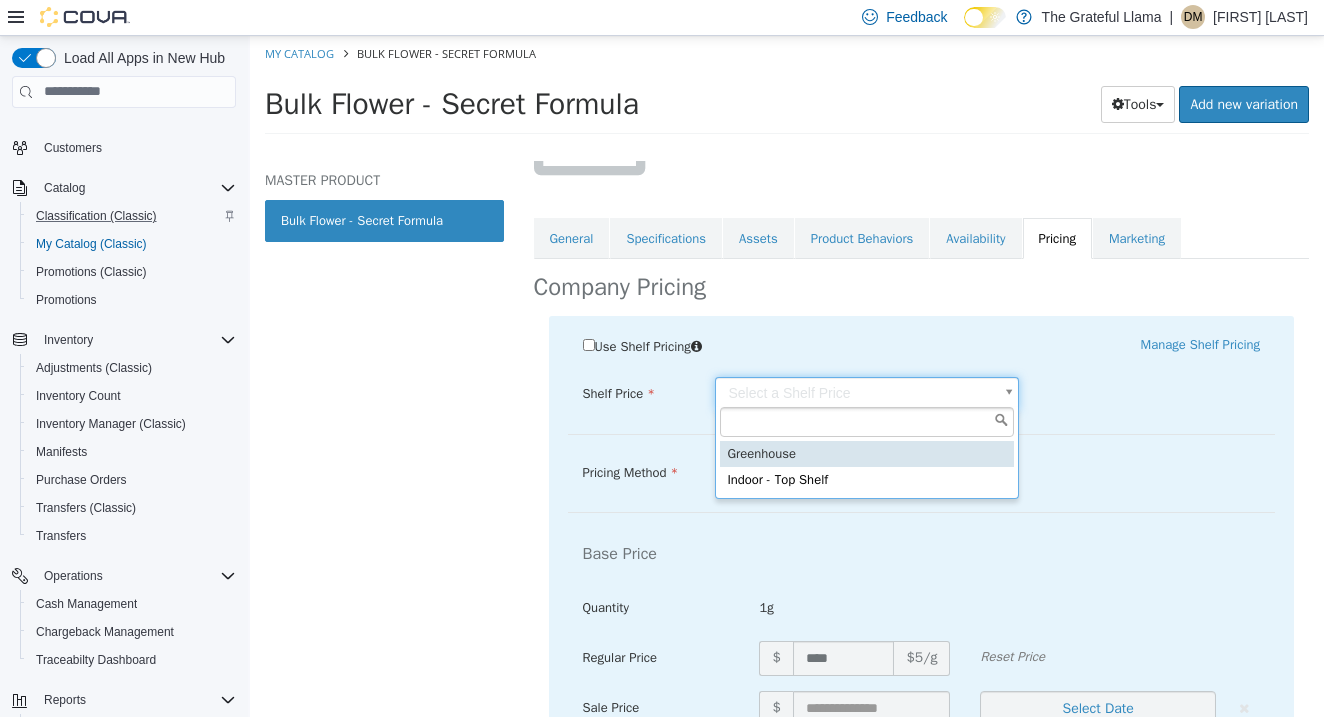 click on "Saving Bulk Changes...
×
My Catalog
Bulk Flower - Secret Formula
Bulk Flower - Secret Formula
Tools
Clone Print Labels   Add new variation
MASTER PRODUCT
Bulk Flower - Secret Formula
Flower
Bulk Flower - Secret Formula
[Master Product] Active  CATALOG SKU - 724ER1K8     English - US                             Last Updated:  [DATE]
General Specifications Assets Product Behaviors Availability Pricing
Marketing Company Pricing
Use Shelf Pricing    Manage Shelf Pricing Shelf Price     Select a Shelf Price     Shelf Price is required Pricing Method     Tiered                             * Base Price Quantity 1g Regular Price $ ****
$5/g
Reset Price Sale Price $
Select Date     (UTC-6) [CITY]                                Add Sale Veterens - 15% $
First Responders - 15% $
Teachers - 15% $
Employee - 20% $
Ounce Quantity 28g Regular Price $
Reset Price" at bounding box center [787, 90] 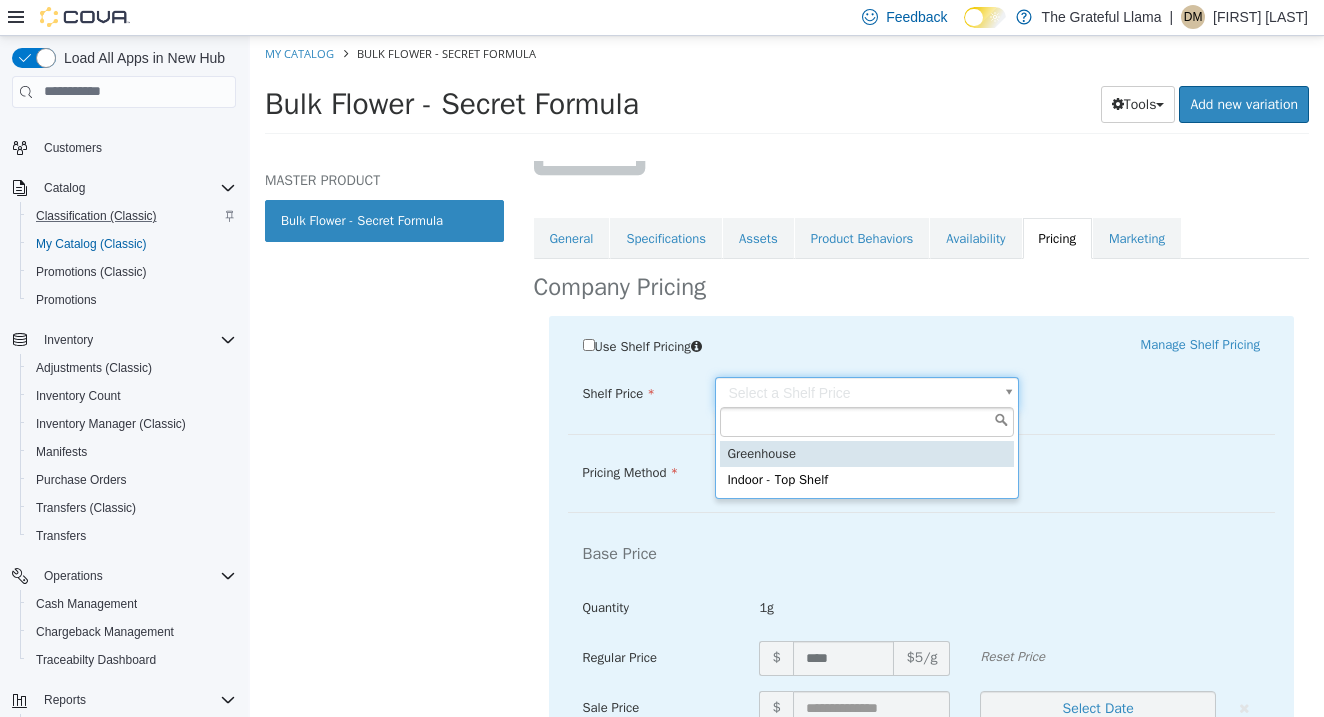 type on "*****" 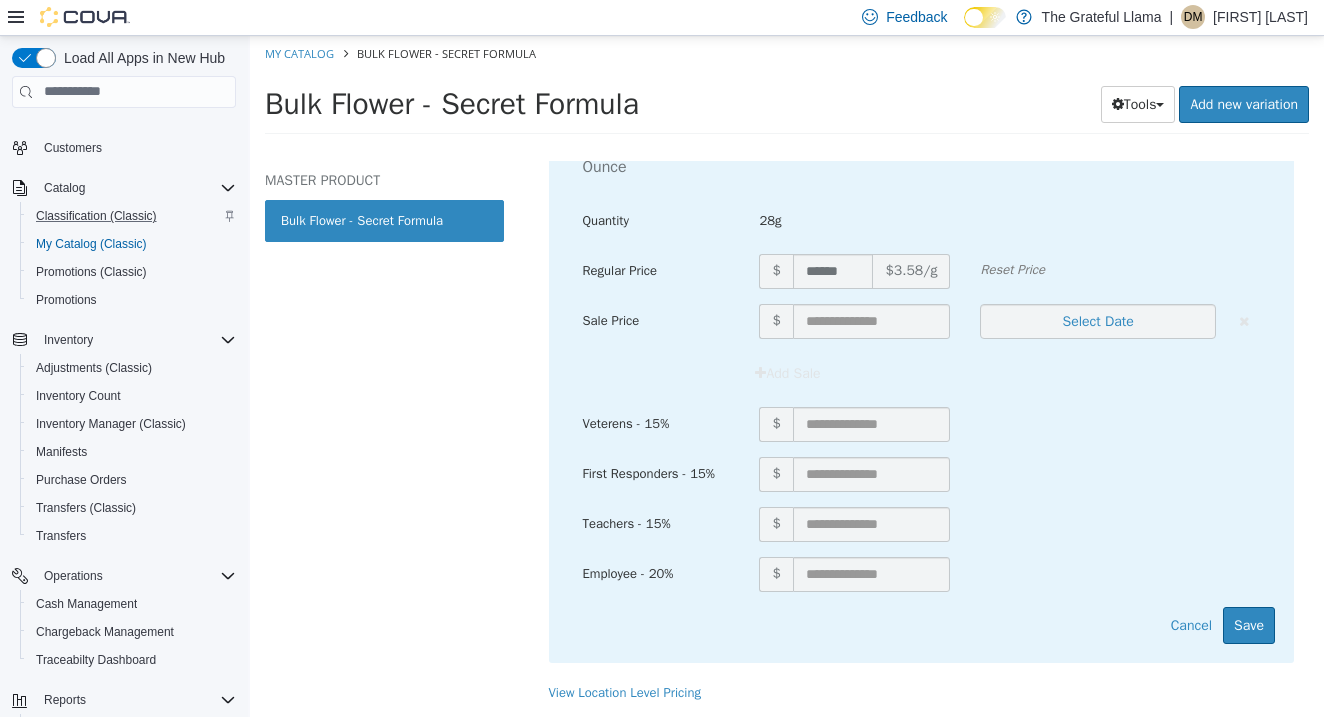 scroll, scrollTop: 1119, scrollLeft: 0, axis: vertical 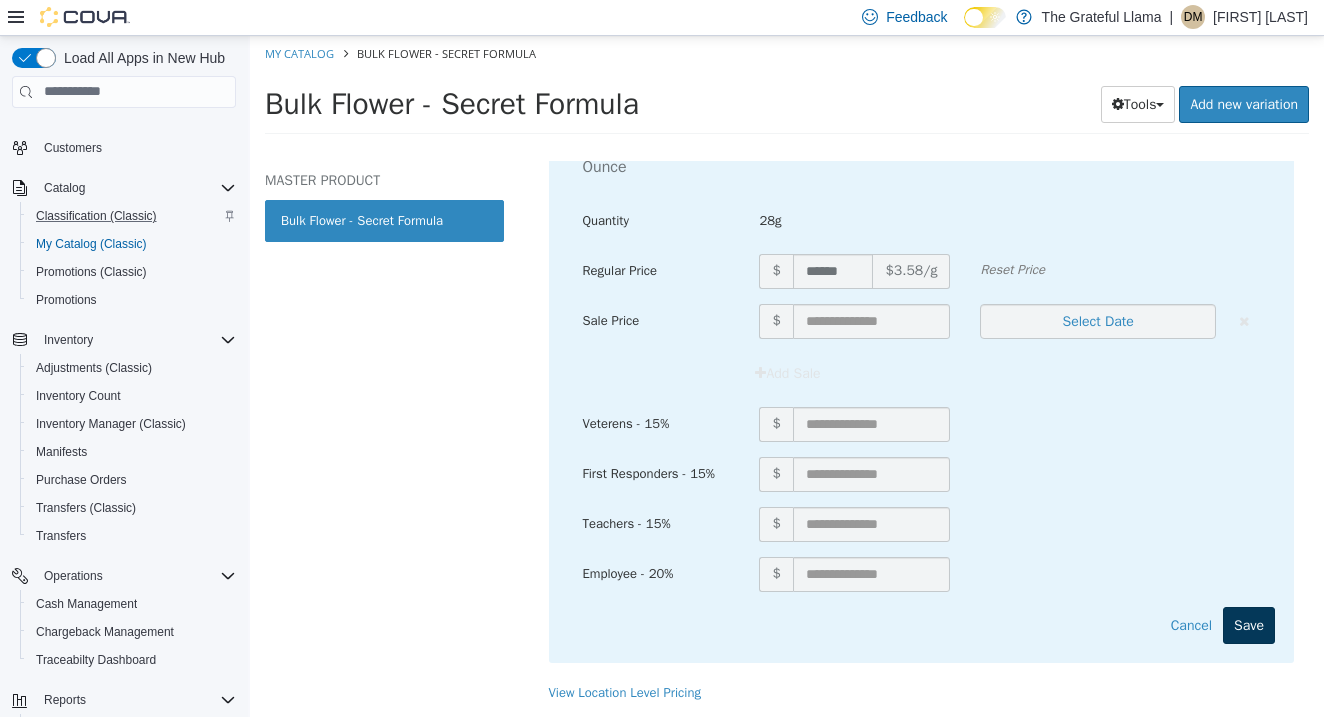 click on "Save" at bounding box center (1249, 624) 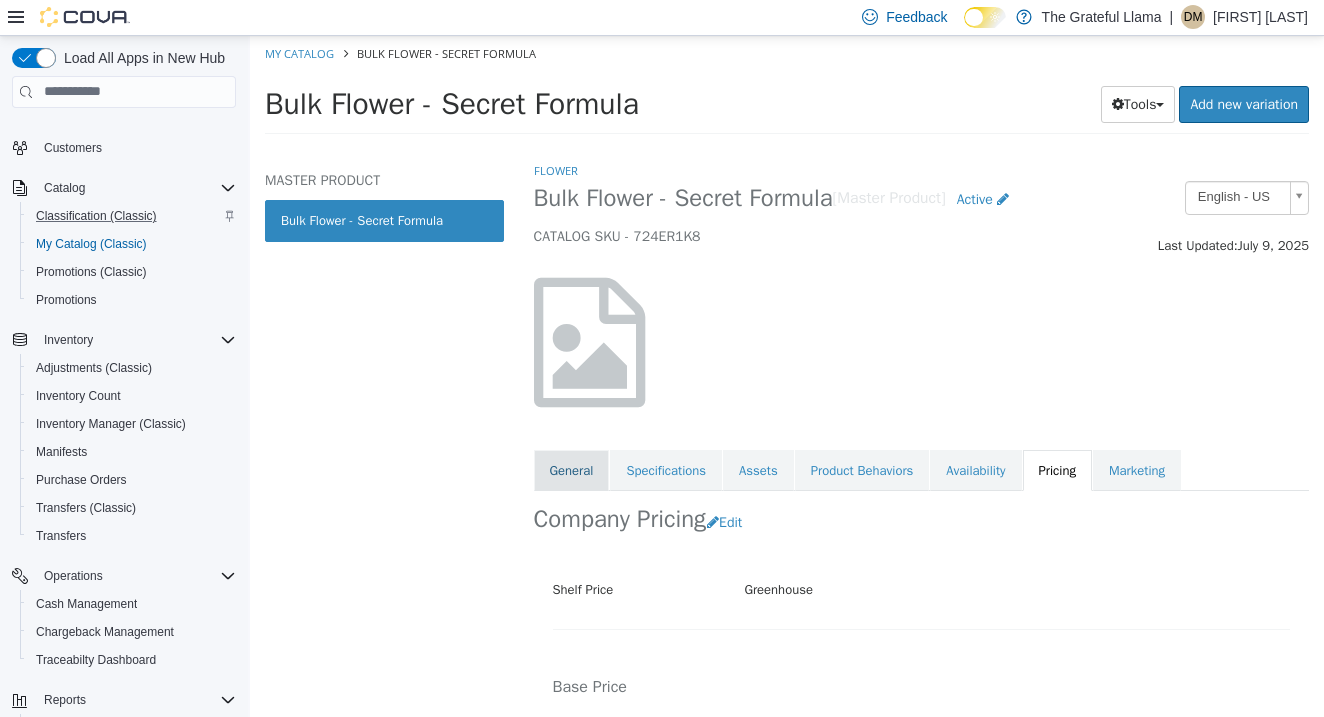 scroll, scrollTop: 0, scrollLeft: 0, axis: both 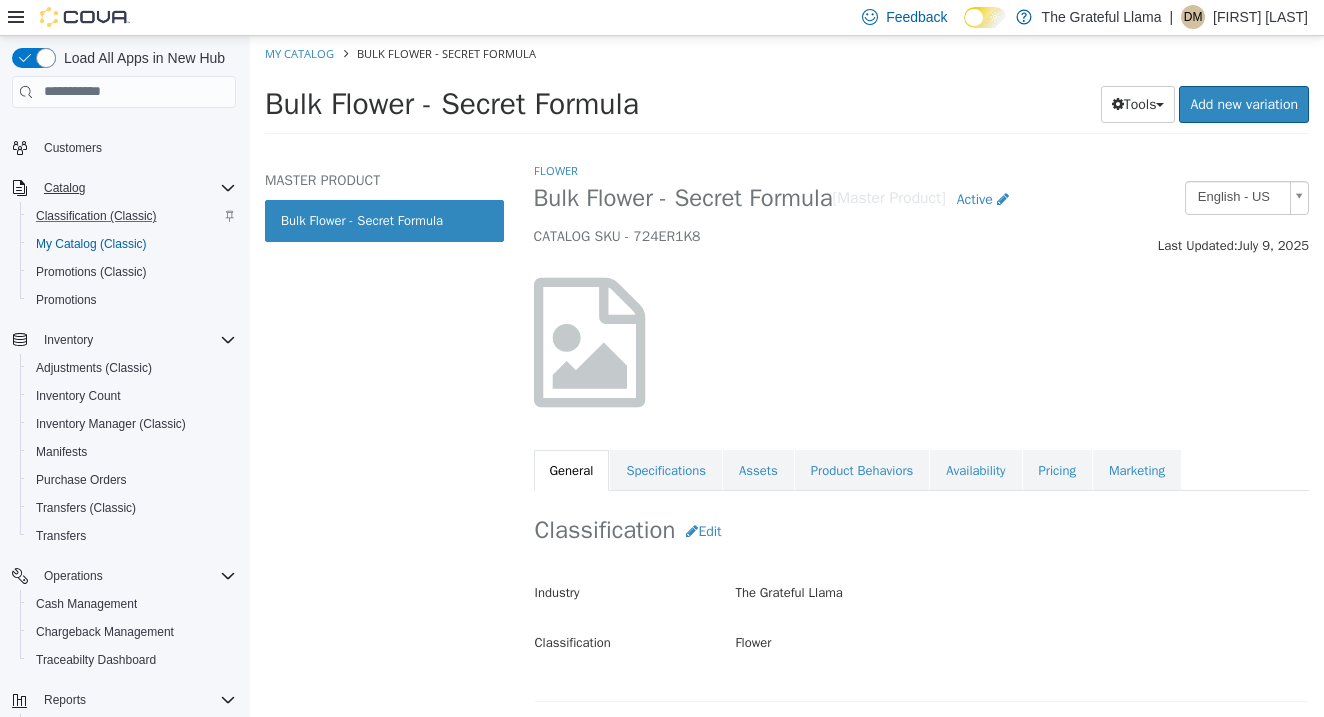 click on "Catalog" at bounding box center [64, 188] 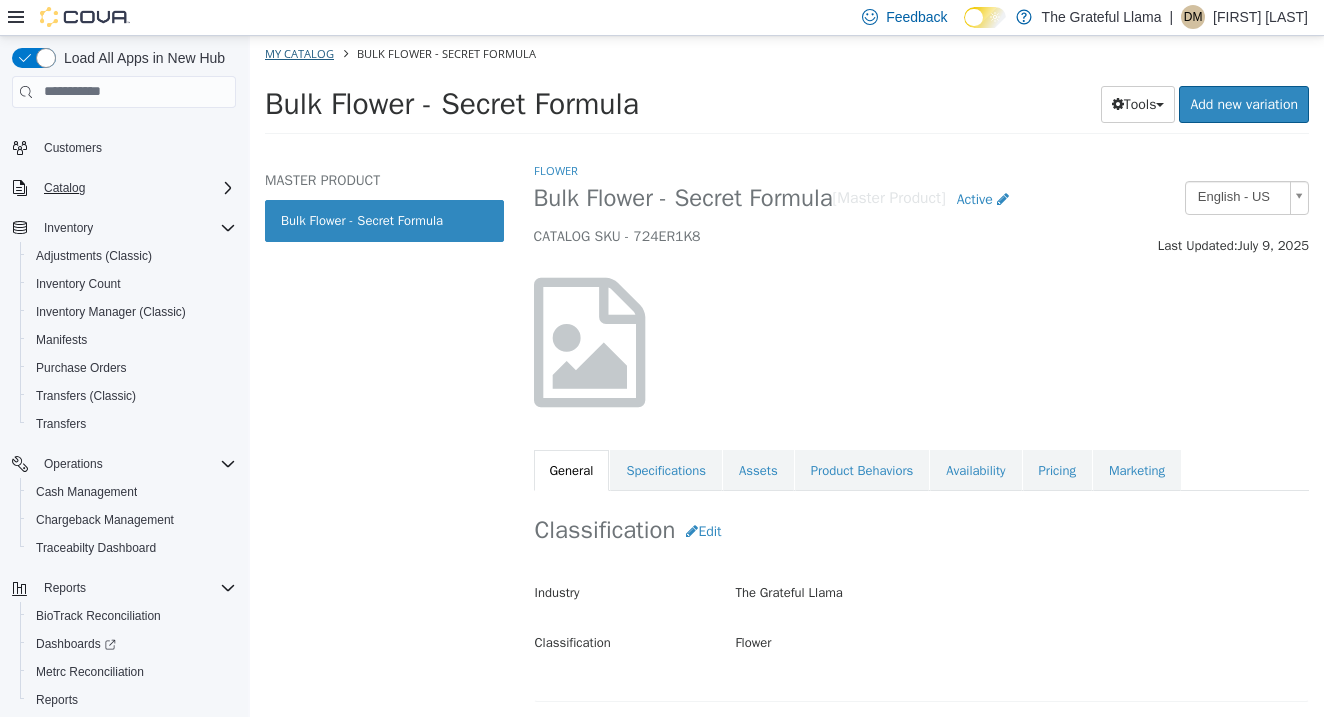 click on "My Catalog" at bounding box center (299, 52) 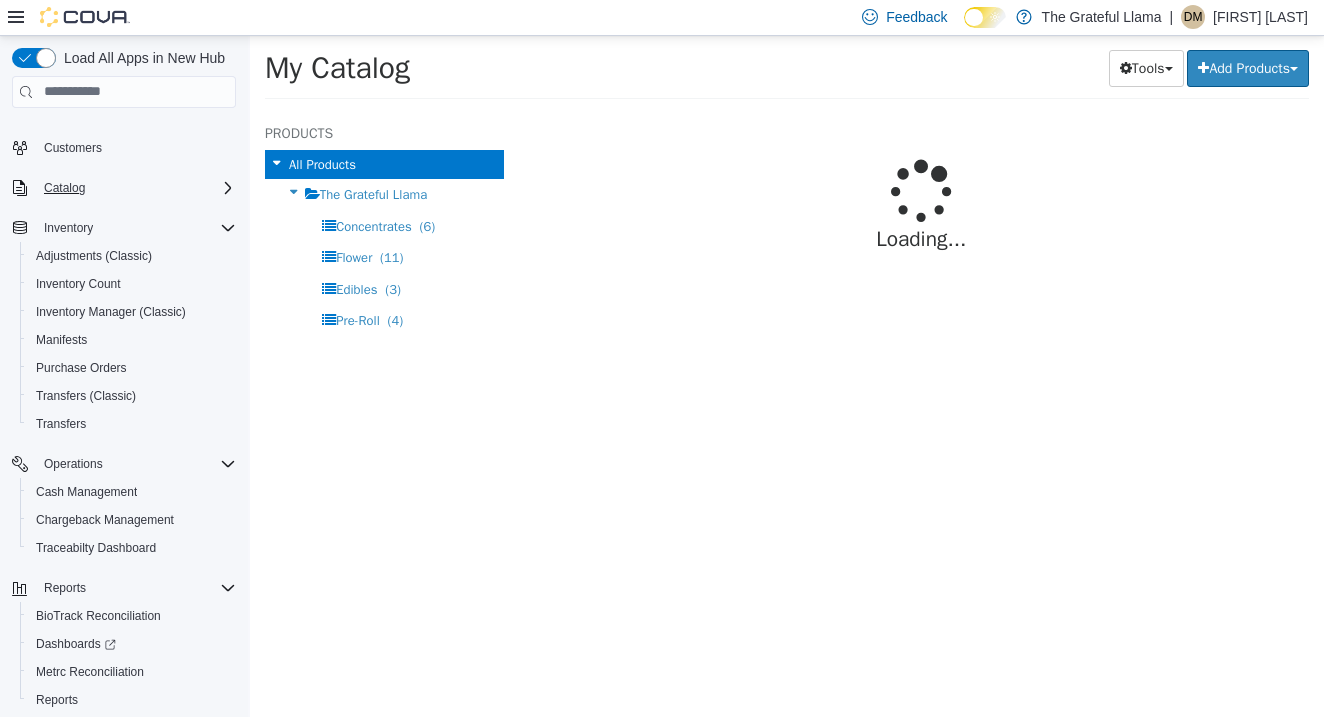 select on "**********" 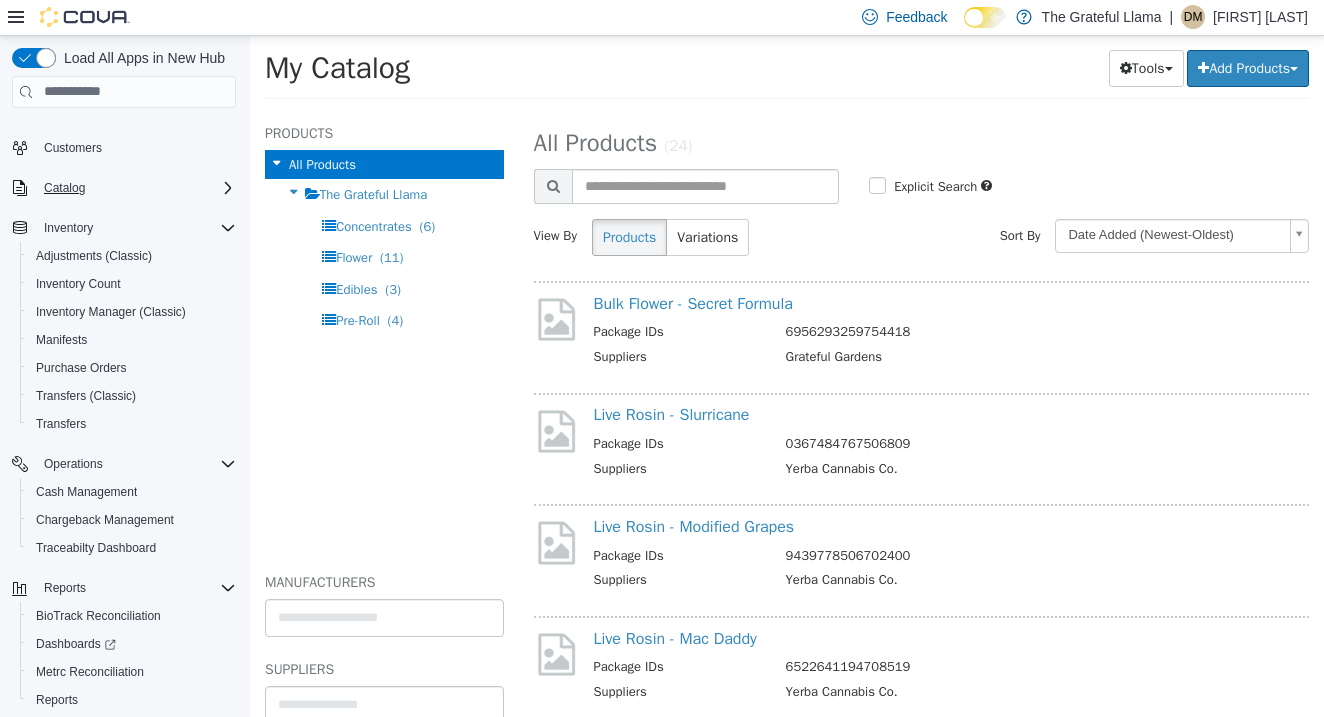 scroll, scrollTop: 0, scrollLeft: 0, axis: both 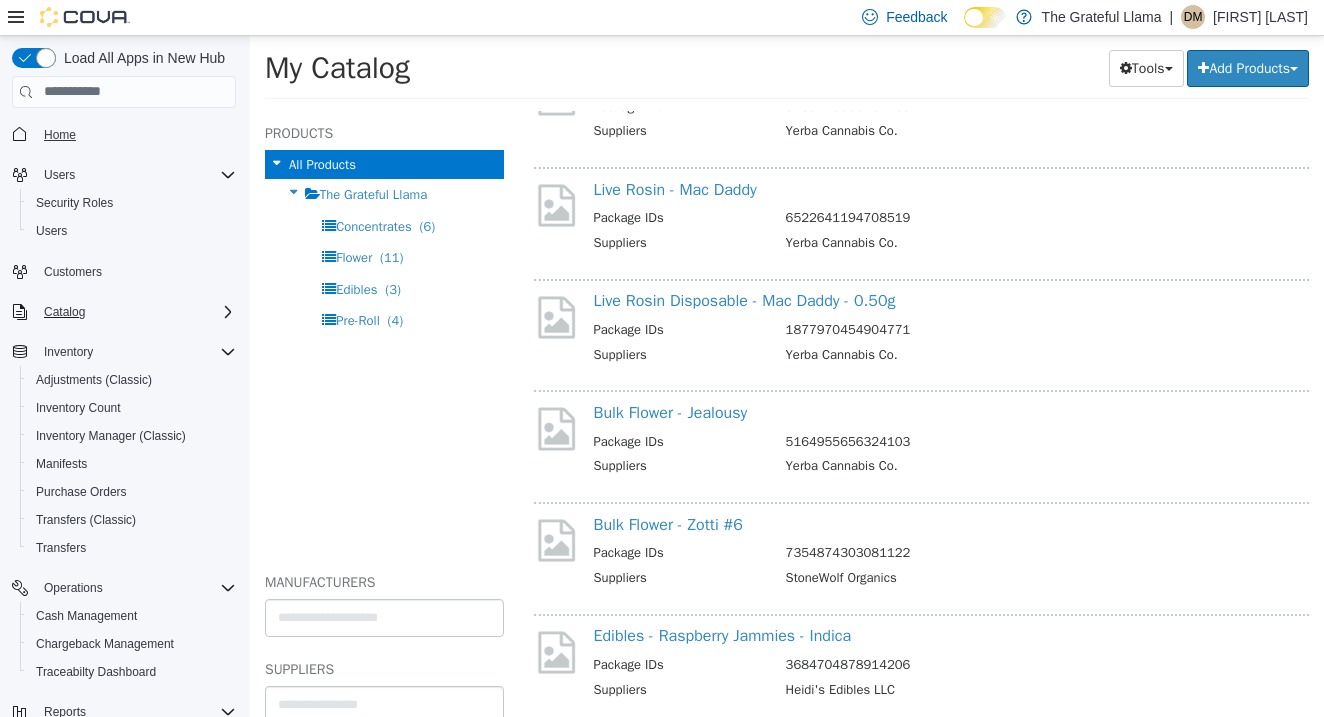 click on "Home" at bounding box center (60, 135) 